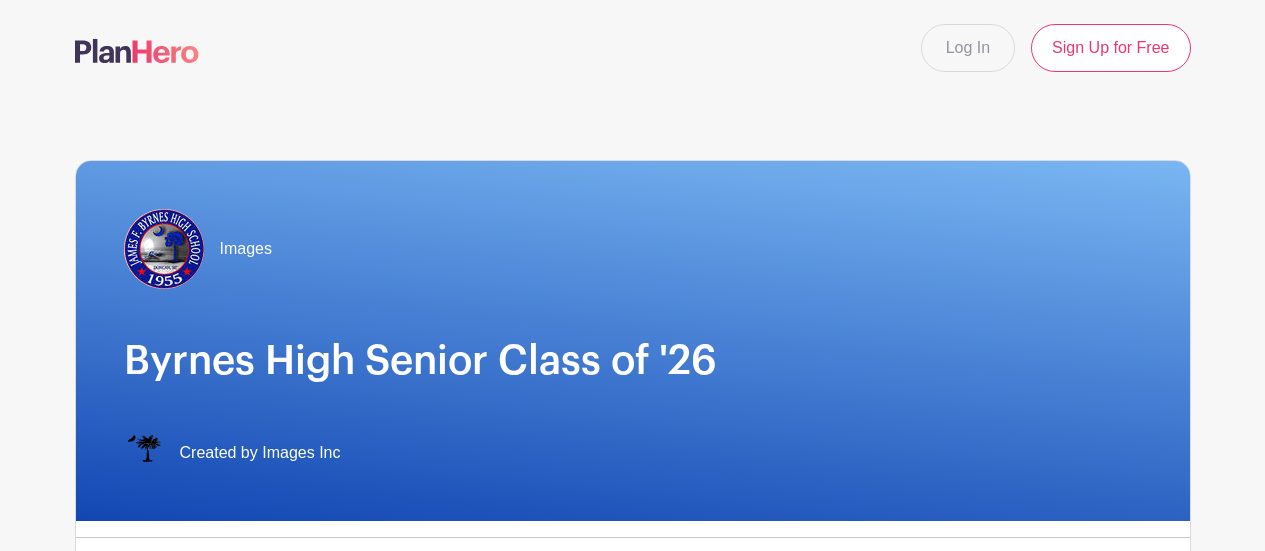 scroll, scrollTop: 0, scrollLeft: 0, axis: both 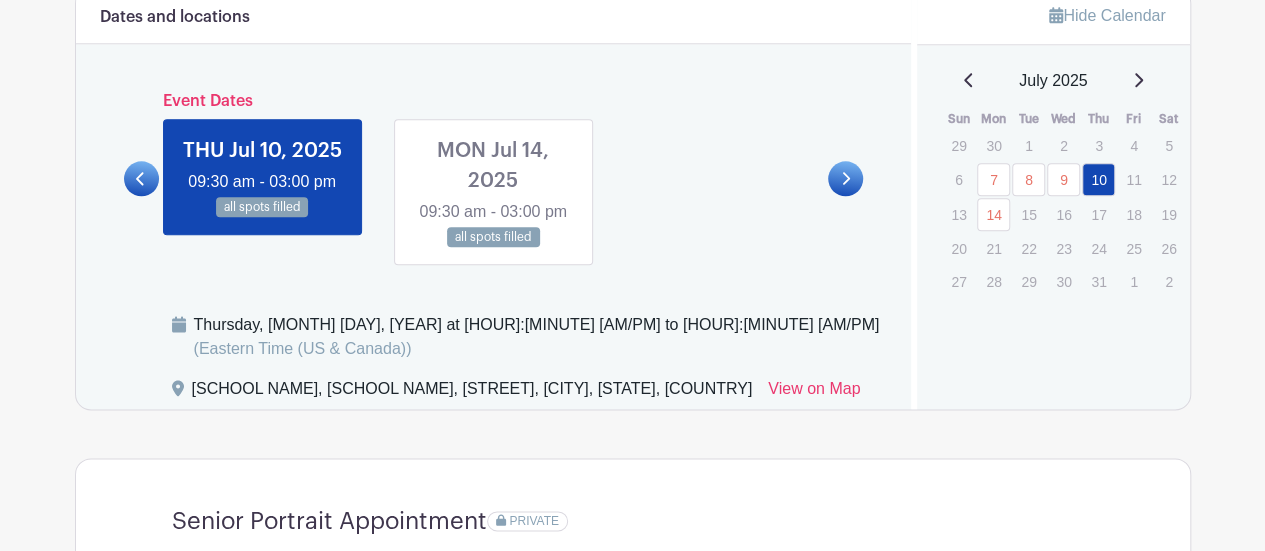 click on "15" at bounding box center (1028, 214) 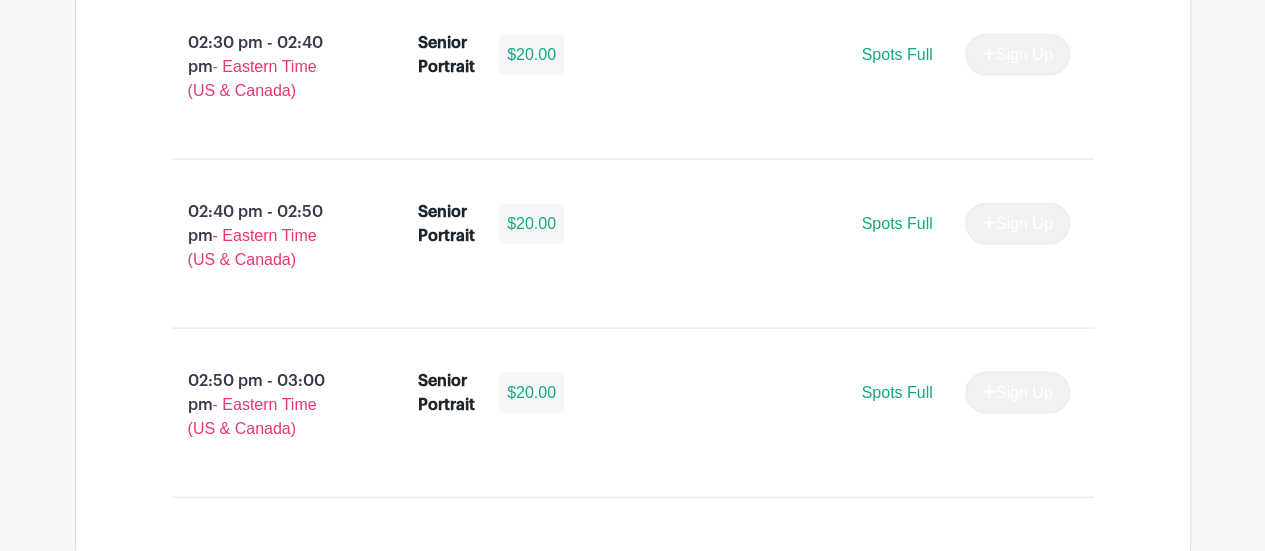 scroll, scrollTop: 5832, scrollLeft: 0, axis: vertical 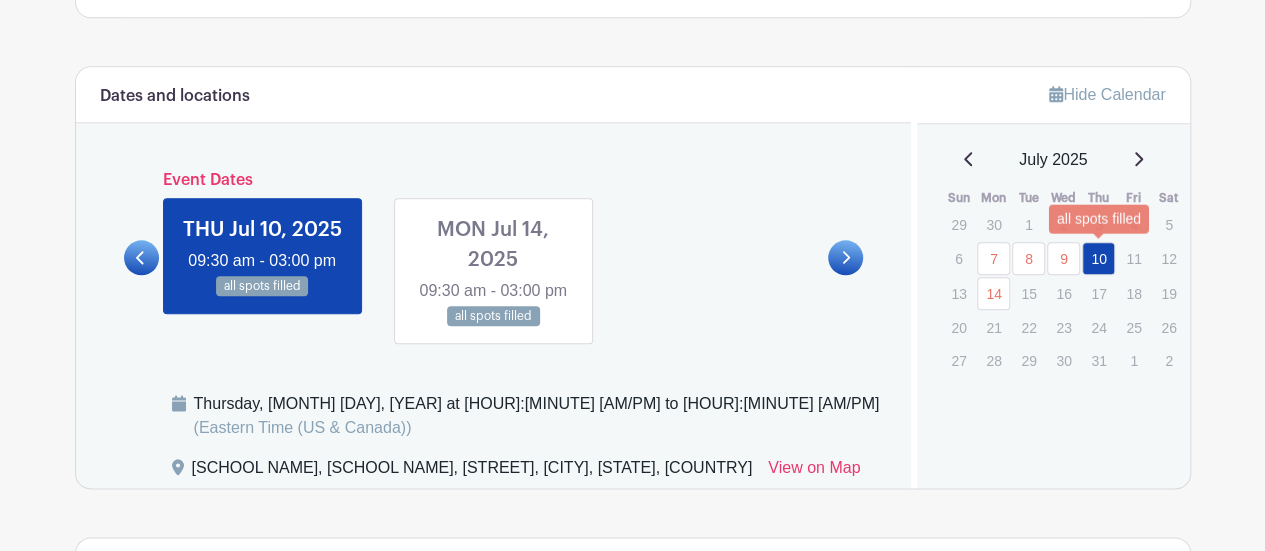 click on "10" at bounding box center [1098, 258] 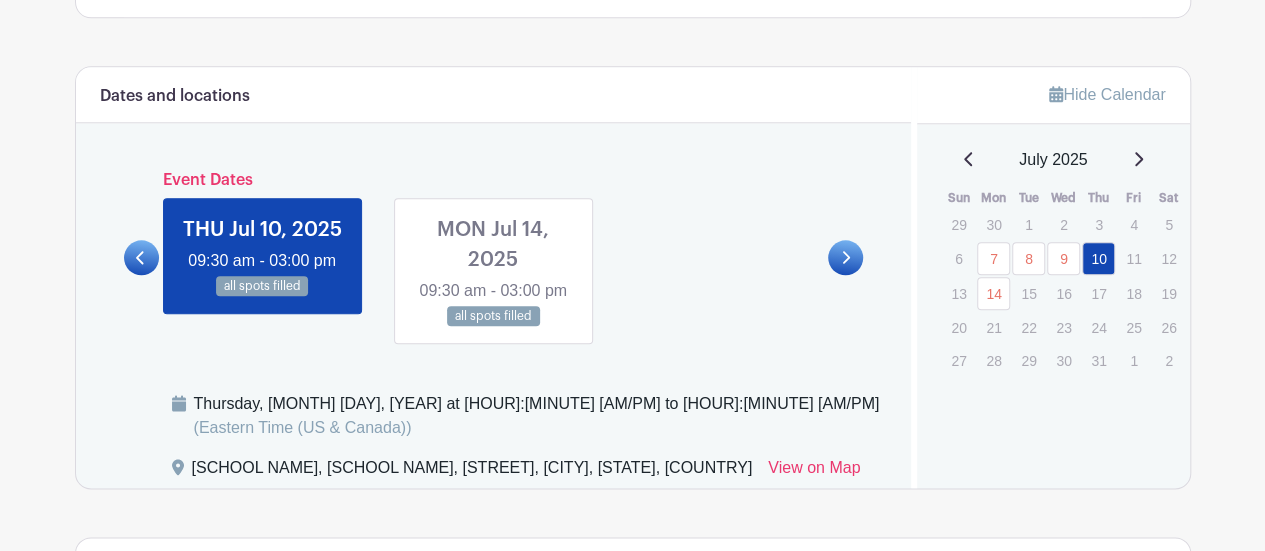 click at bounding box center (1139, 159) 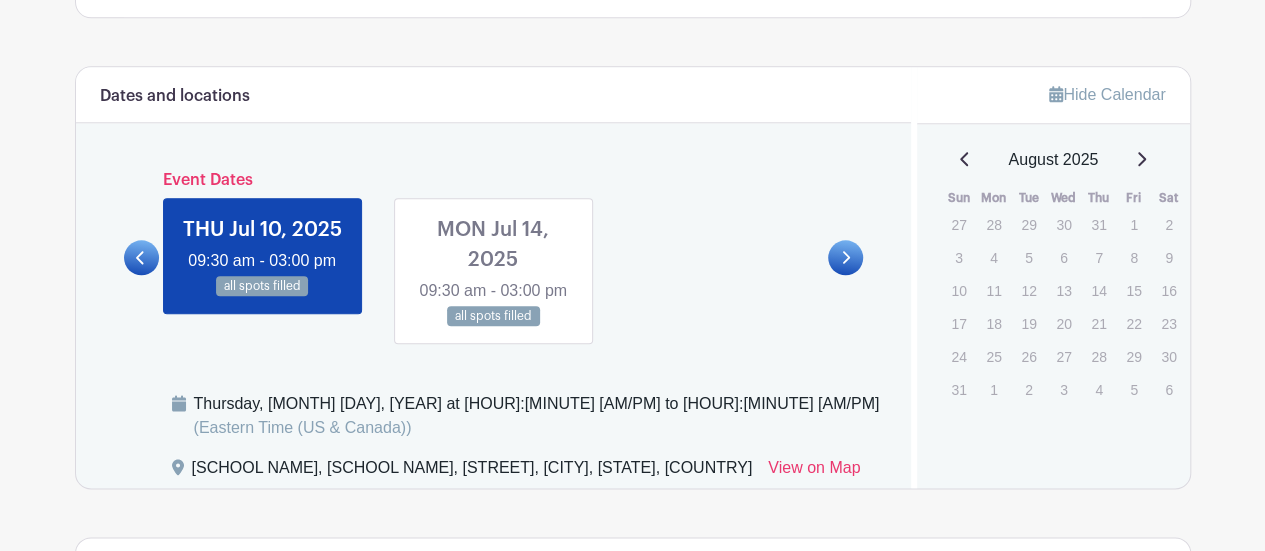 click at bounding box center (965, 159) 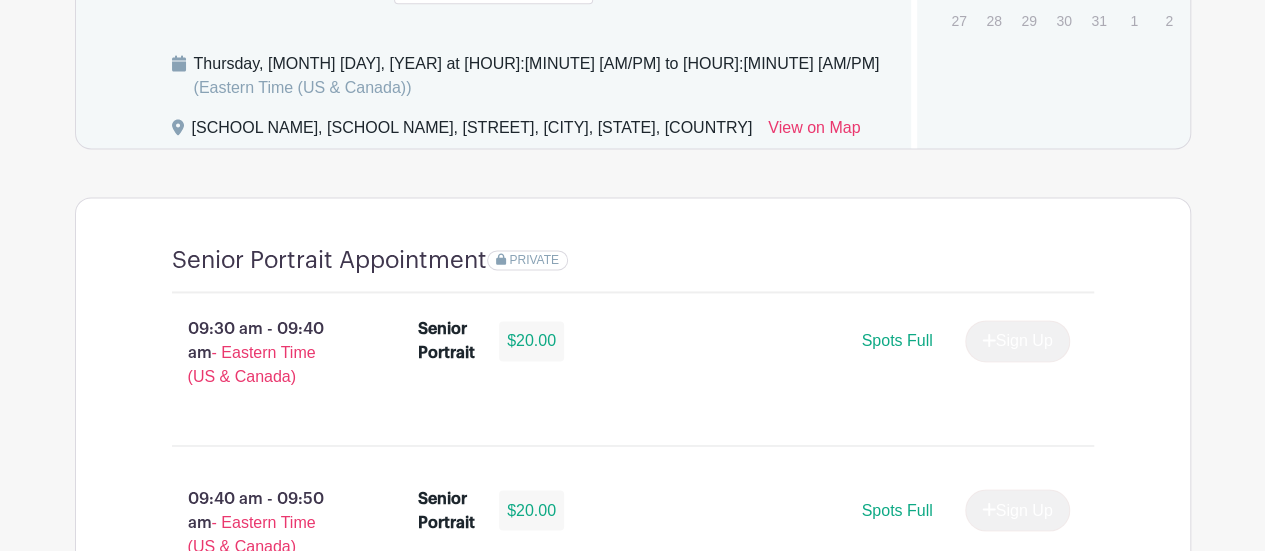 scroll, scrollTop: 1408, scrollLeft: 0, axis: vertical 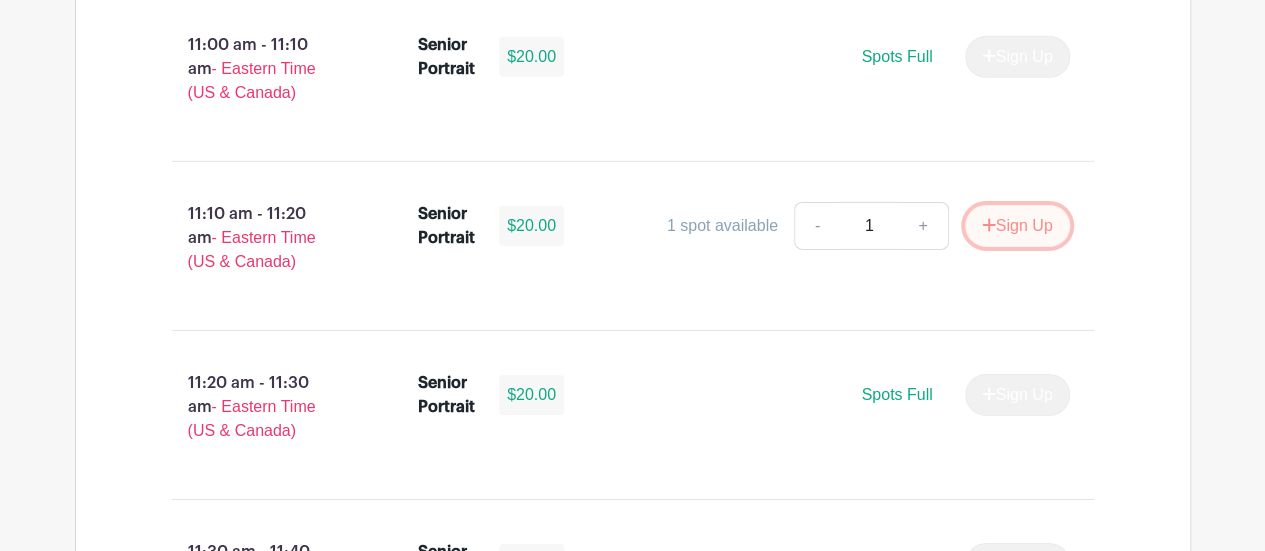 click on "Sign Up" at bounding box center [1017, 226] 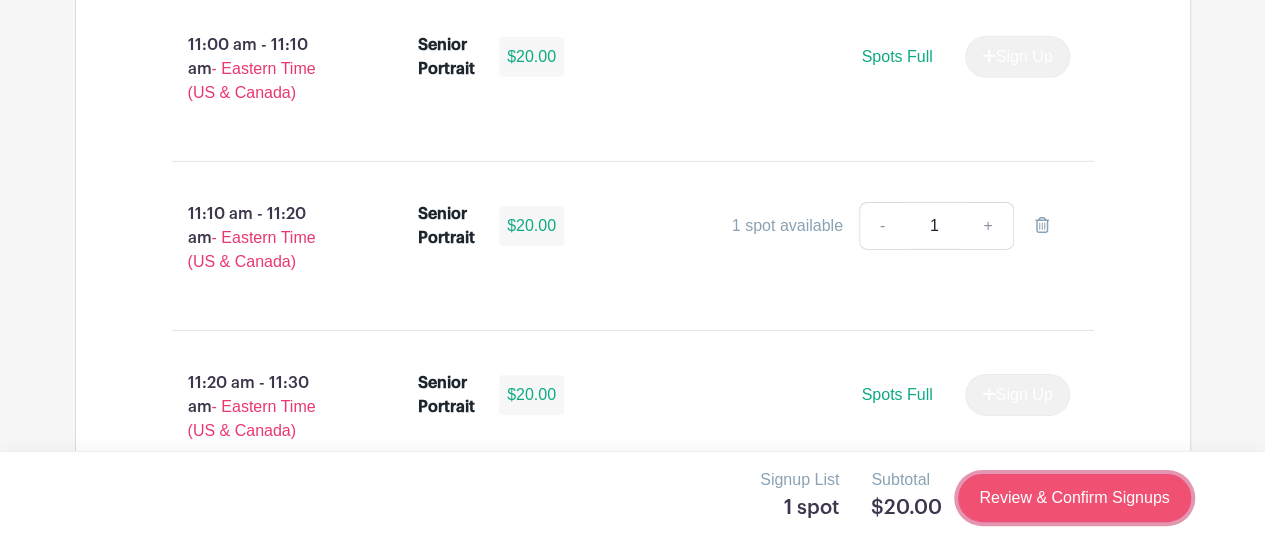 click on "Review & Confirm Signups" at bounding box center [1074, 498] 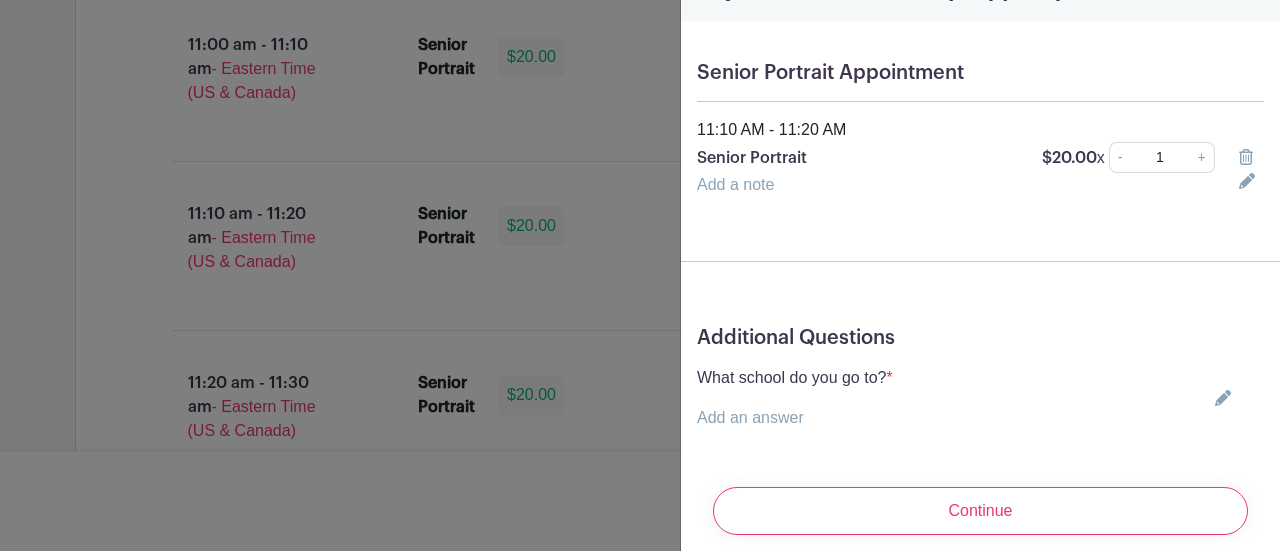 scroll, scrollTop: 166, scrollLeft: 0, axis: vertical 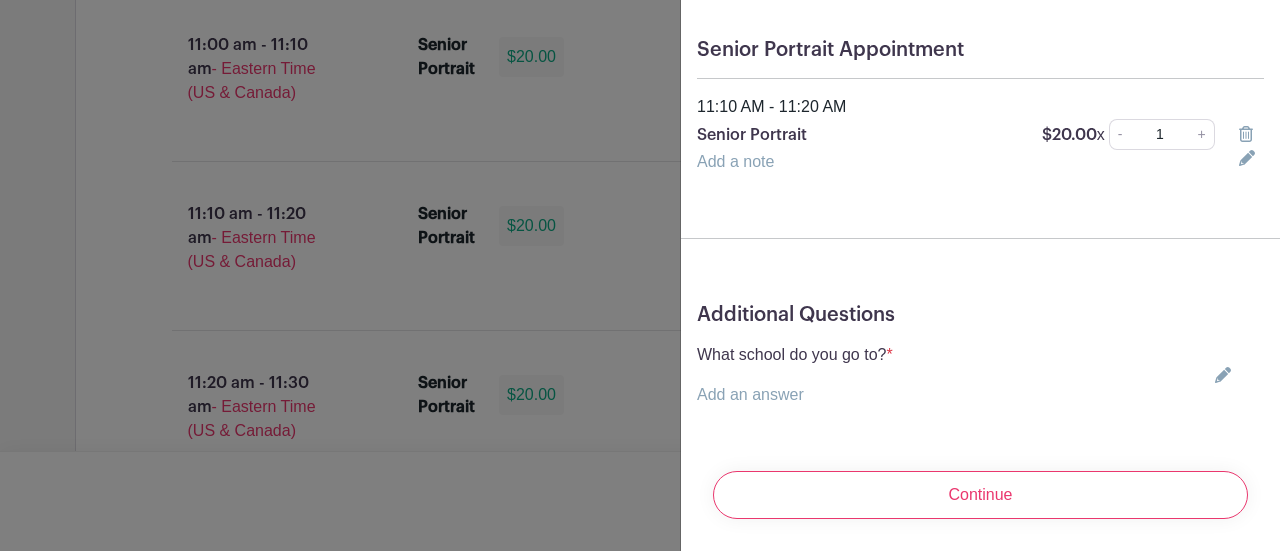 click at bounding box center [1219, 375] 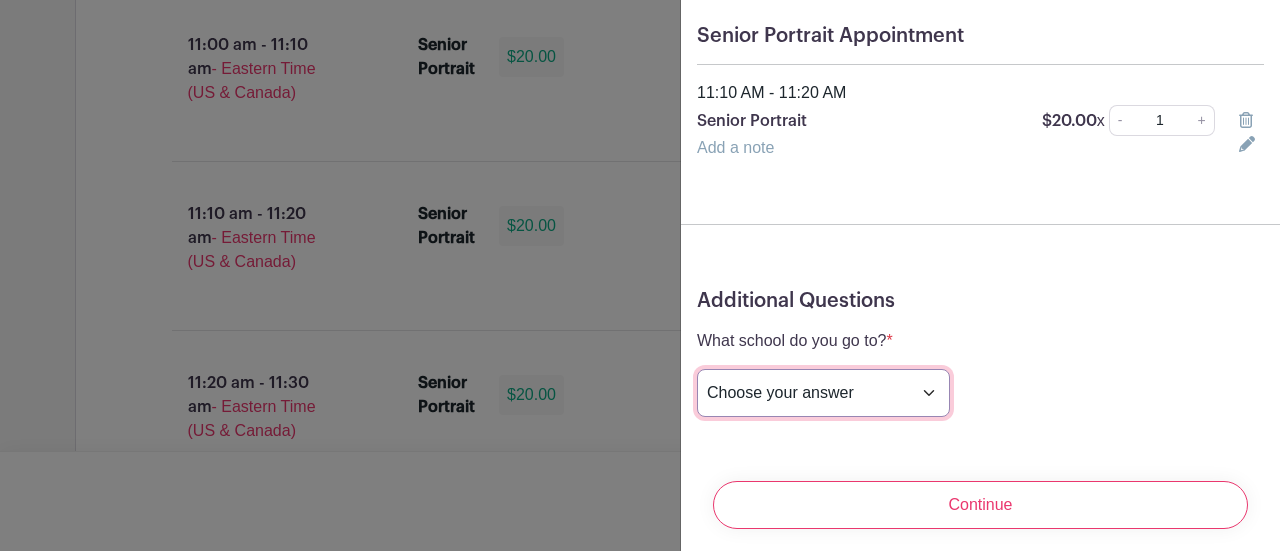 click on "Choose your answer
Boiling Springs High
Broome High
Byrnes High
Chesnee High
Clinton High
Crescent High
Eastside High
Greer Middle College
Greenville High
Greenville Tech Charter High
Greenwood High
Hammond High
Hillcrest High
John De La Howe
Mauldin High
Ninety Six High
Palmetto High
Riverside High
Spartanburg Day School
Travelers Rest High
Wren High
Other" at bounding box center (823, 393) 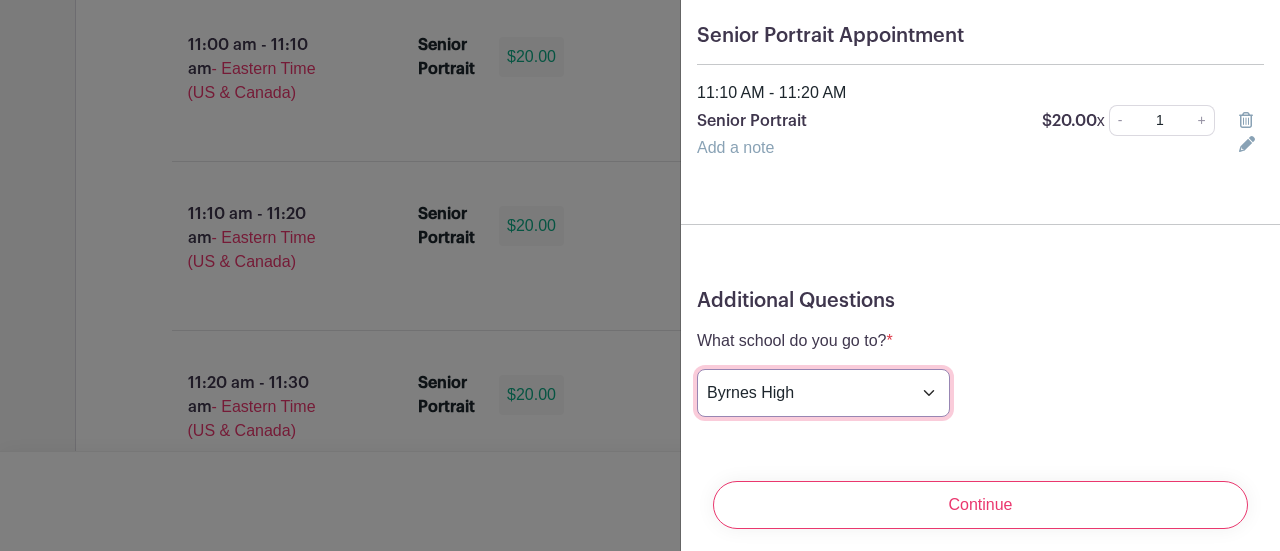 click on "Choose your answer
Boiling Springs High
Broome High
Byrnes High
Chesnee High
Clinton High
Crescent High
Eastside High
Greer Middle College
Greenville High
Greenville Tech Charter High
Greenwood High
Hammond High
Hillcrest High
John De La Howe
Mauldin High
Ninety Six High
Palmetto High
Riverside High
Spartanburg Day School
Travelers Rest High
Wren High
Other" at bounding box center [823, 393] 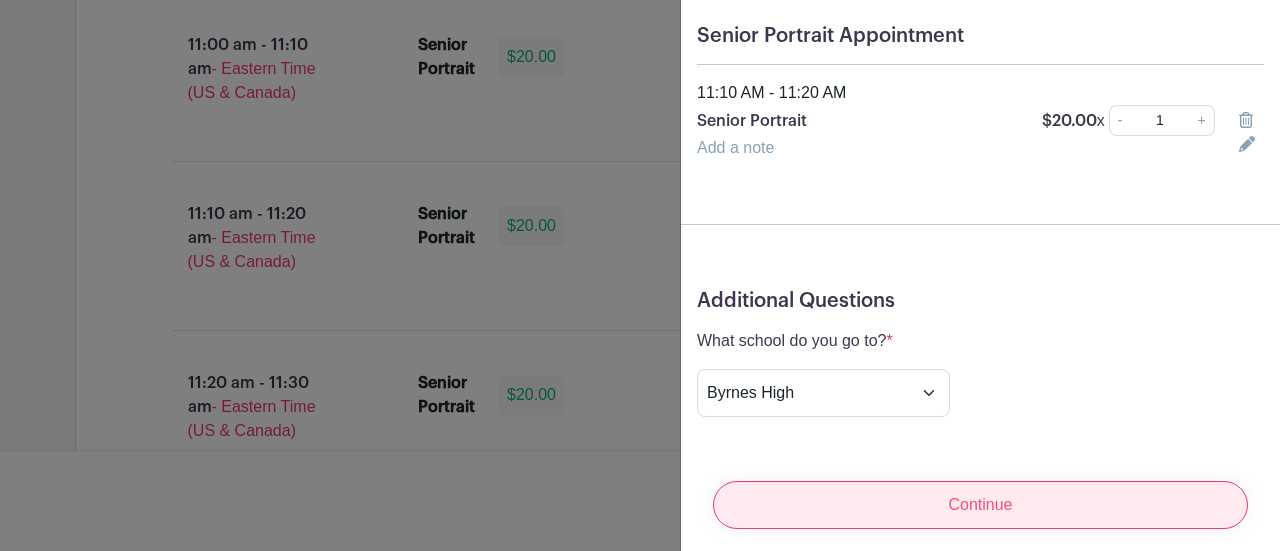 click on "Continue" at bounding box center (980, 505) 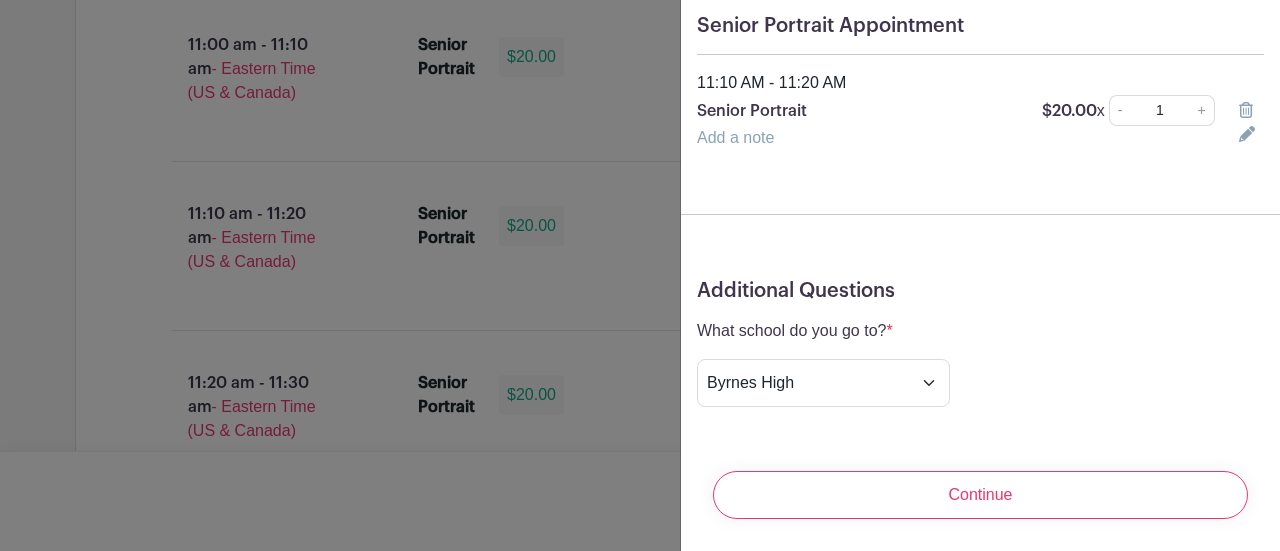scroll, scrollTop: 0, scrollLeft: 0, axis: both 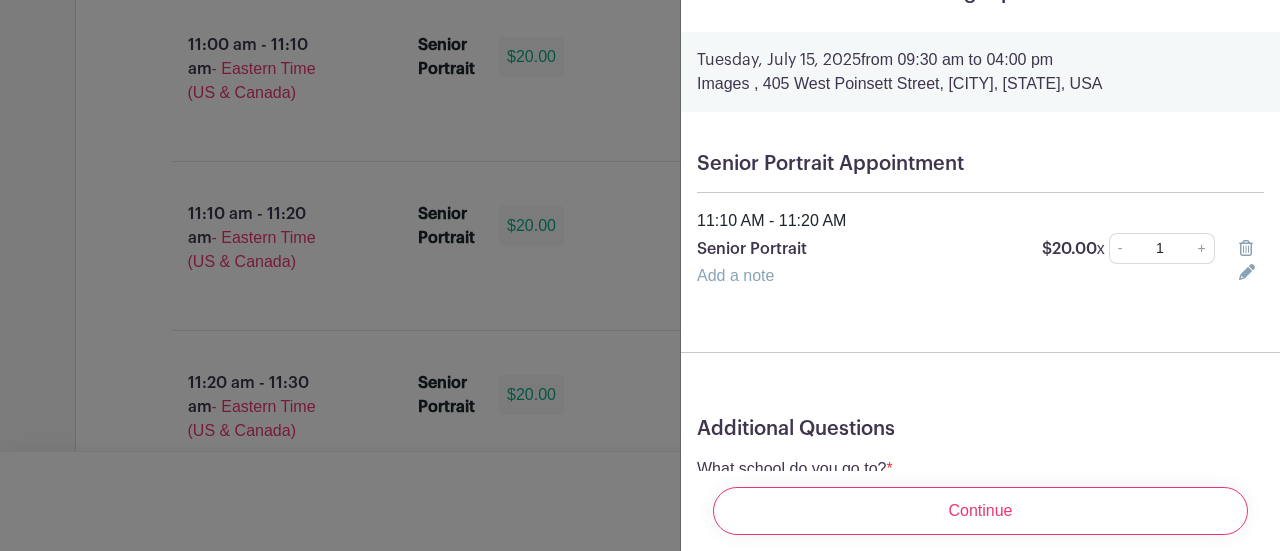click at bounding box center [1247, 272] 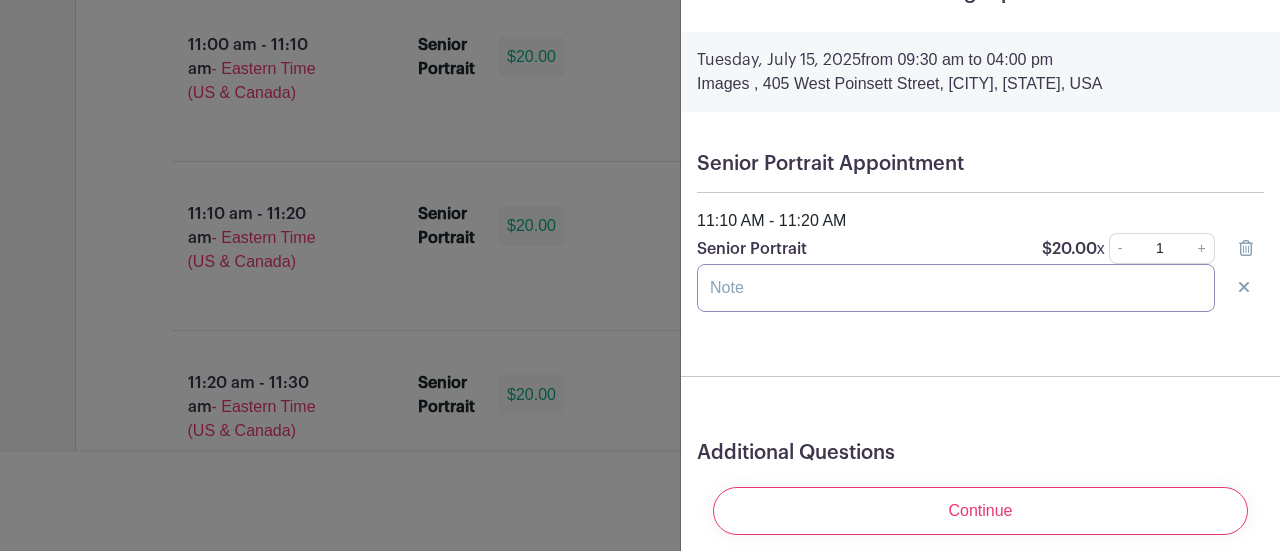 click at bounding box center [956, 288] 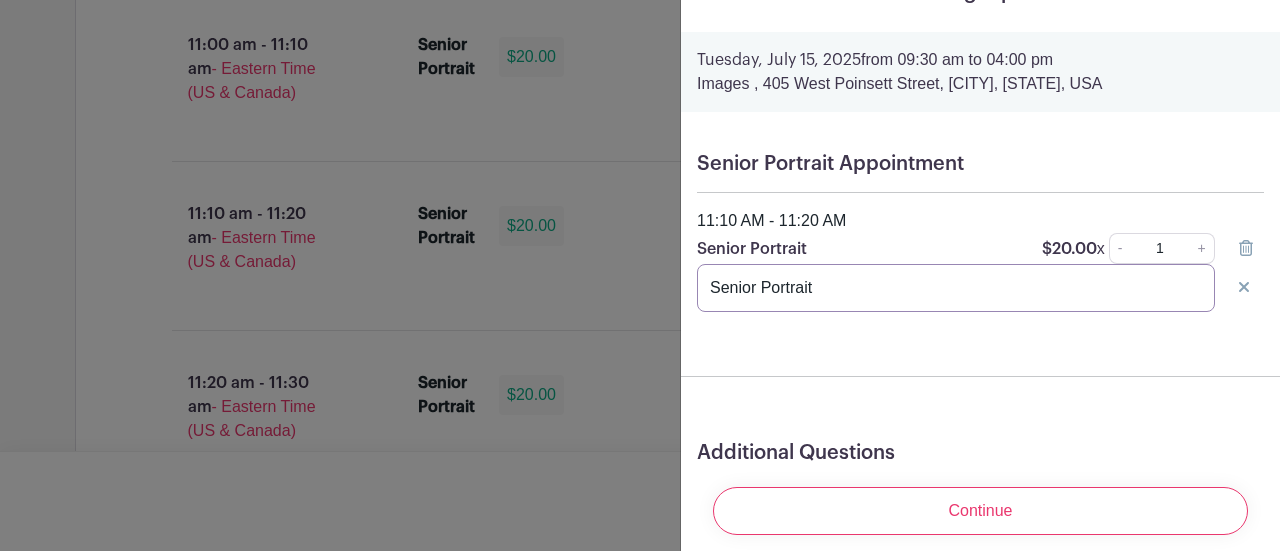 type on "Senior Portrait" 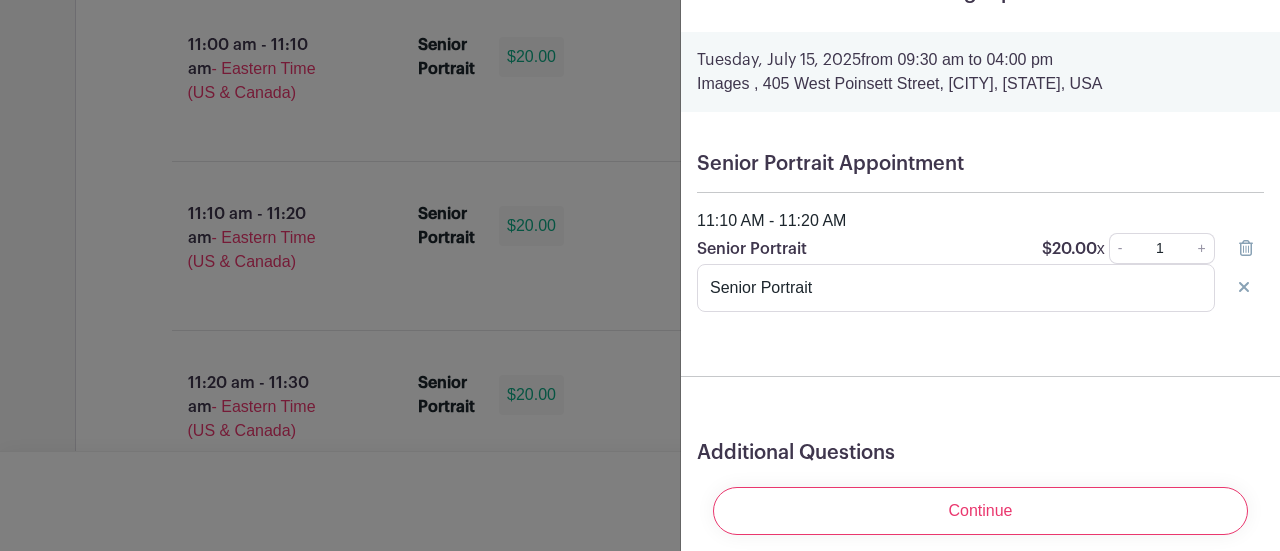 scroll, scrollTop: 213, scrollLeft: 0, axis: vertical 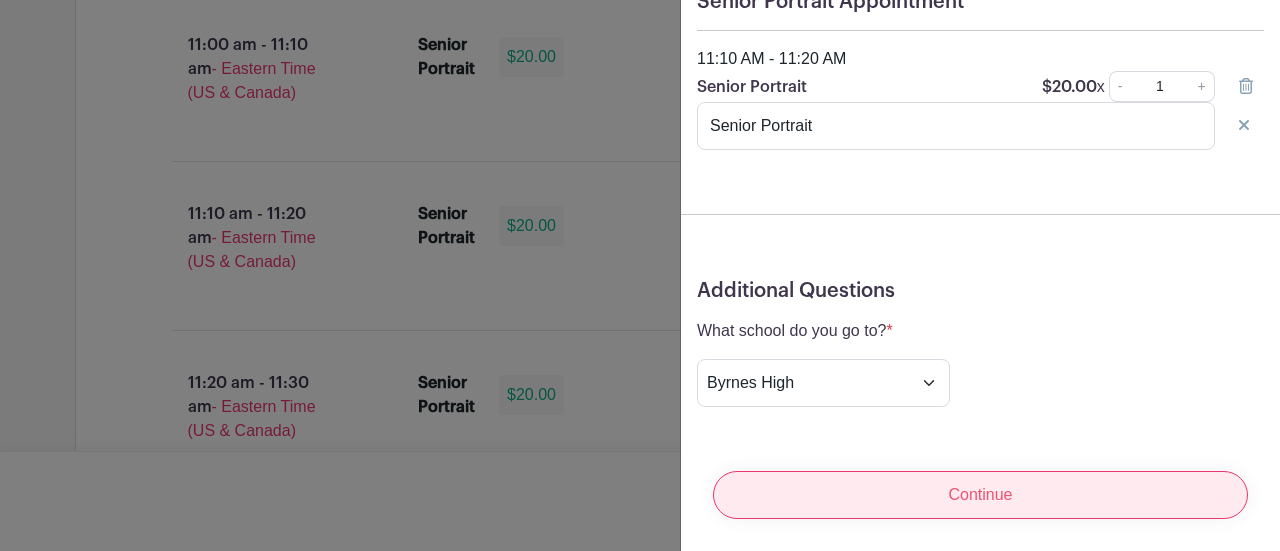 click on "Continue" at bounding box center [980, 495] 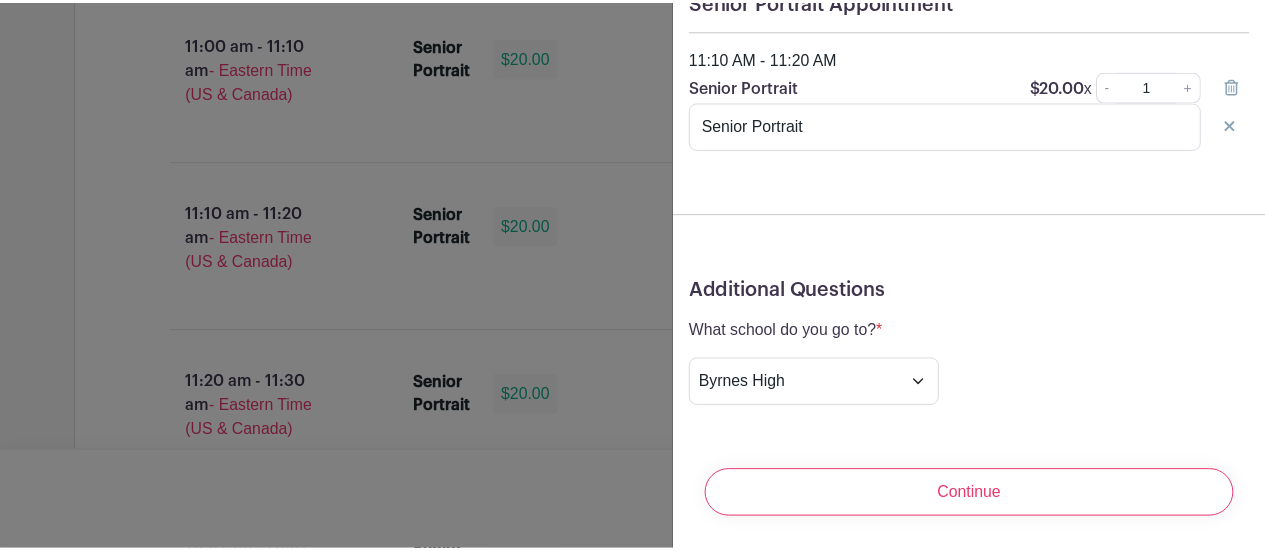 scroll, scrollTop: 0, scrollLeft: 0, axis: both 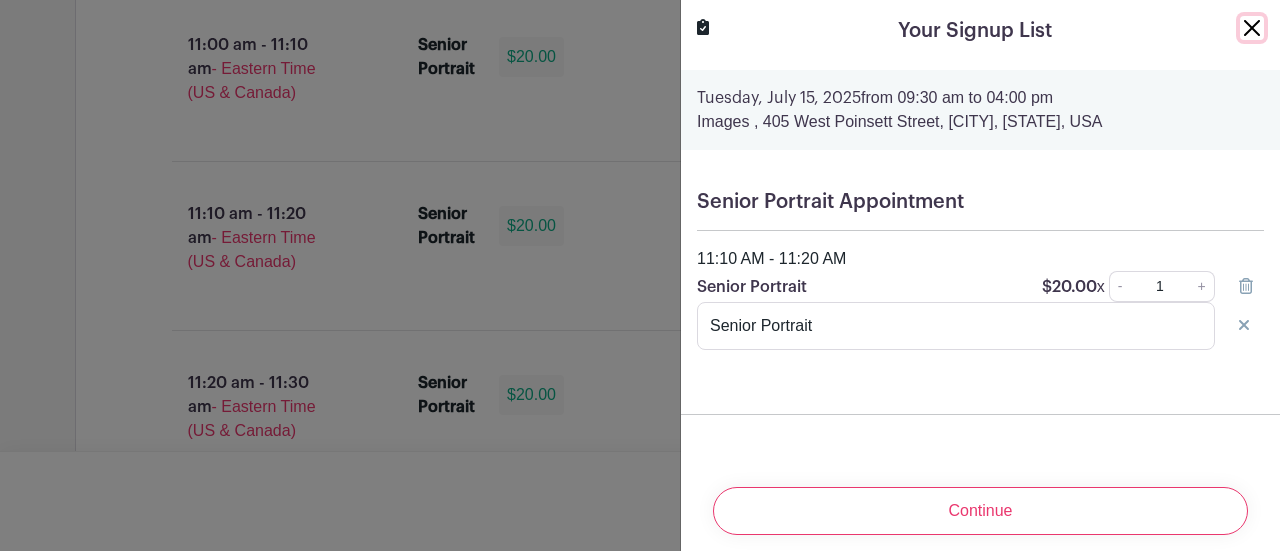 click at bounding box center [1252, 28] 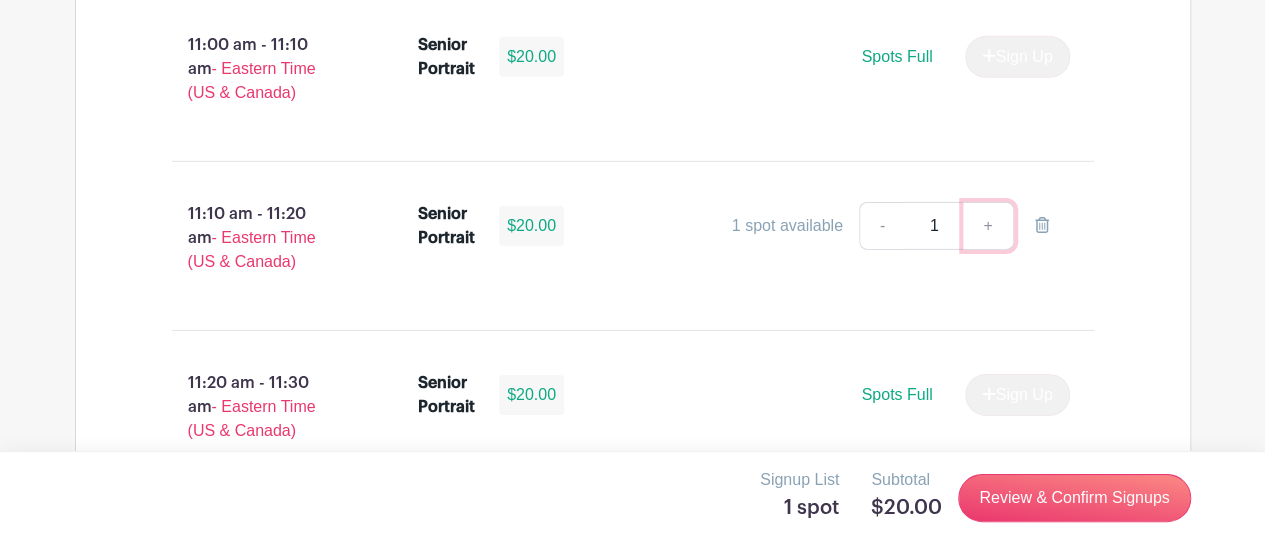 click on "+" at bounding box center [988, 226] 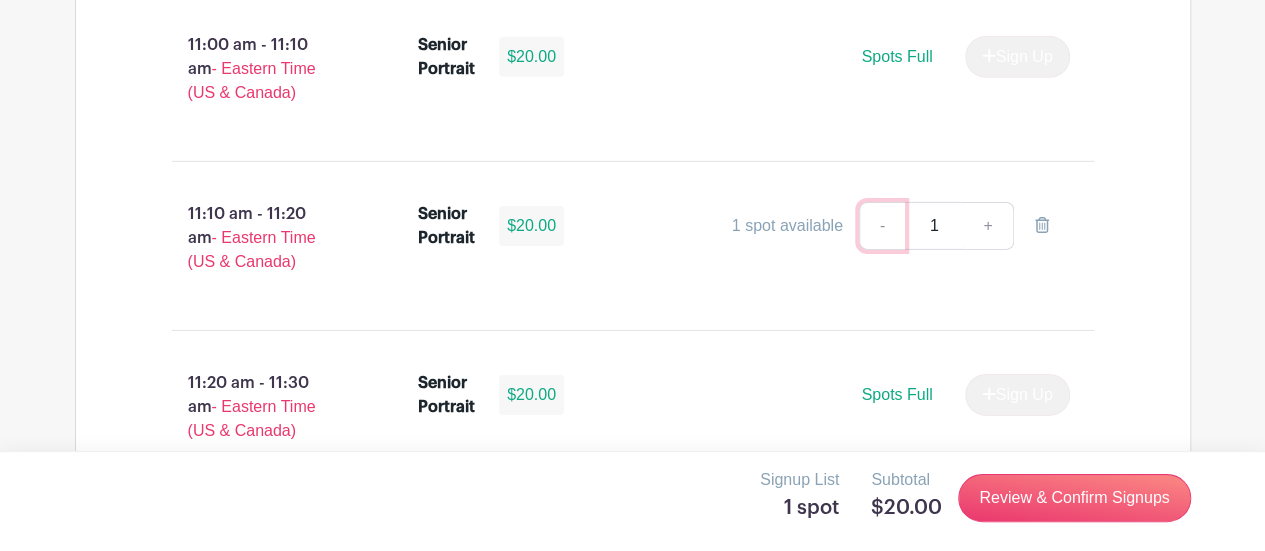 click on "-" at bounding box center [882, 226] 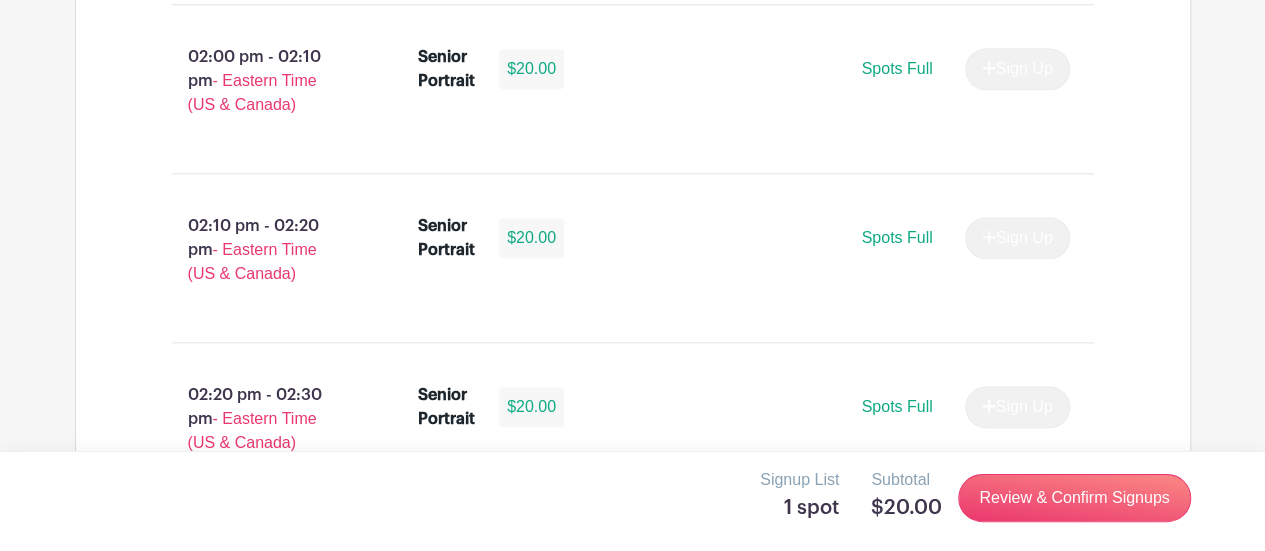 scroll, scrollTop: 5025, scrollLeft: 0, axis: vertical 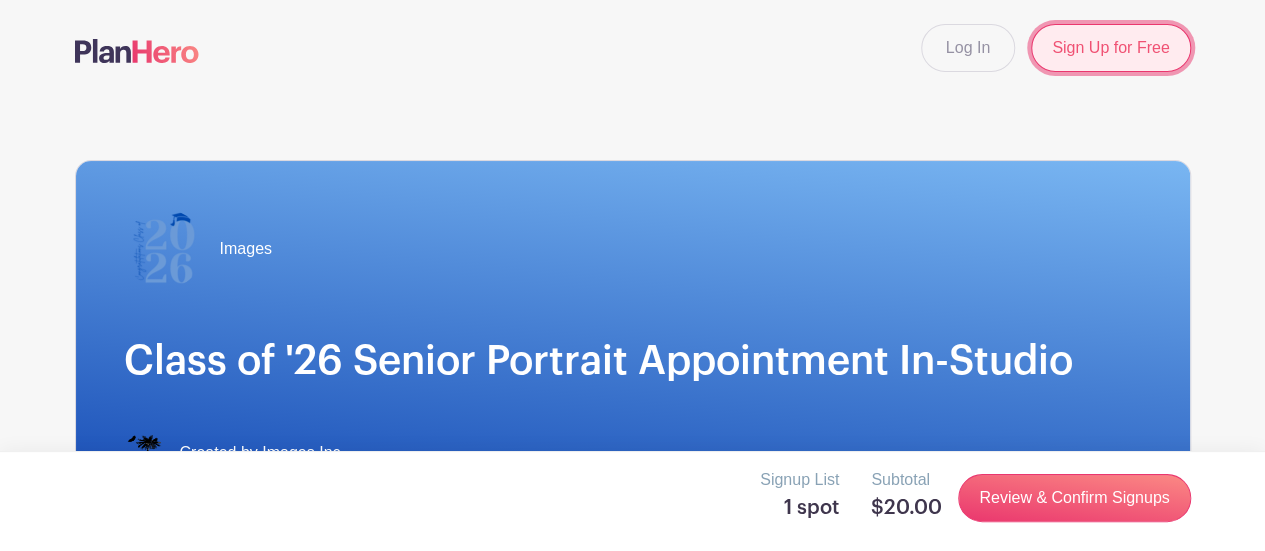 click on "Sign Up for Free" at bounding box center (1110, 48) 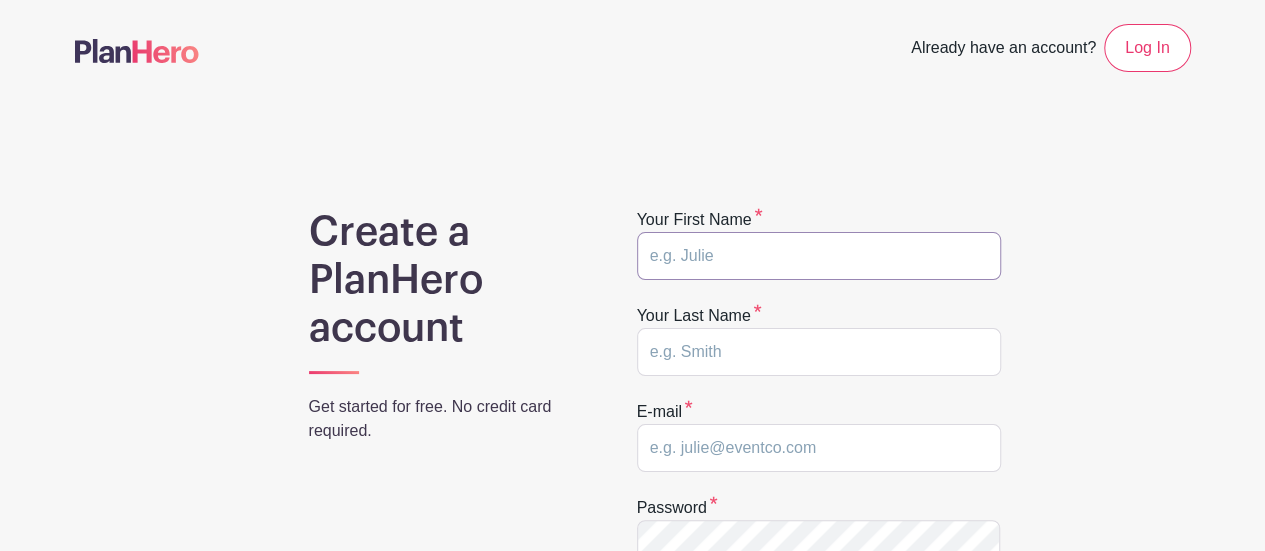 click at bounding box center (819, 256) 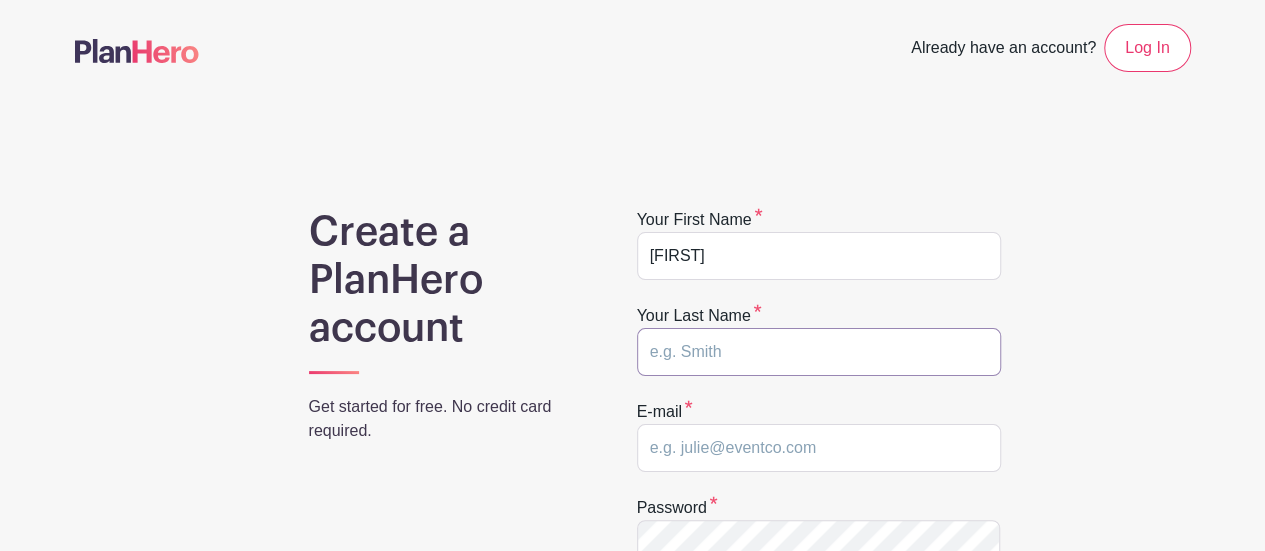 type on "Ramos" 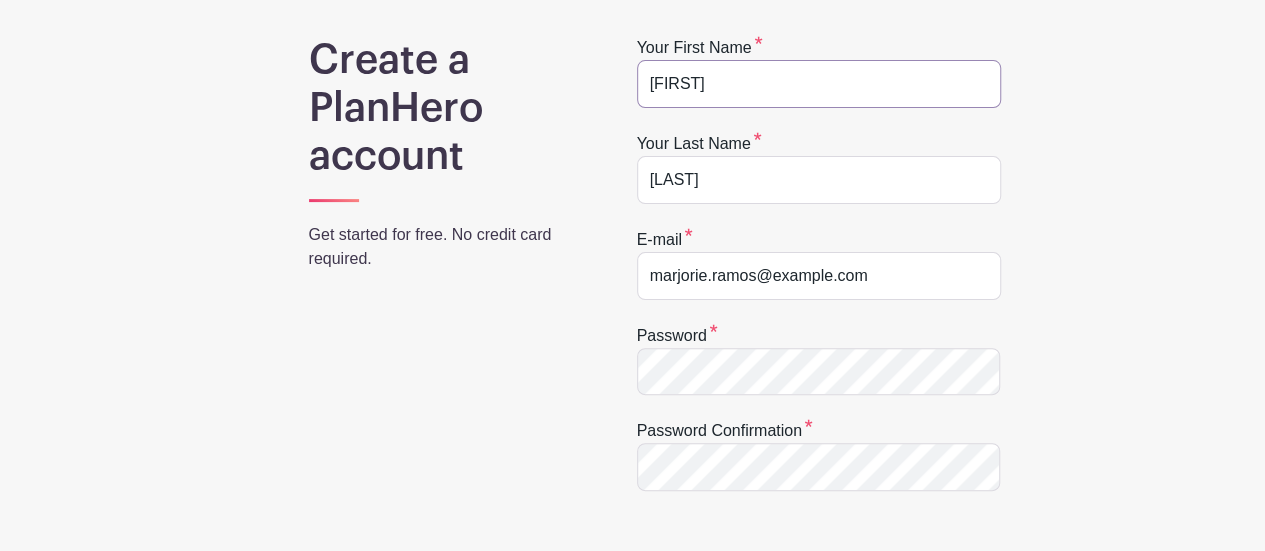 scroll, scrollTop: 174, scrollLeft: 0, axis: vertical 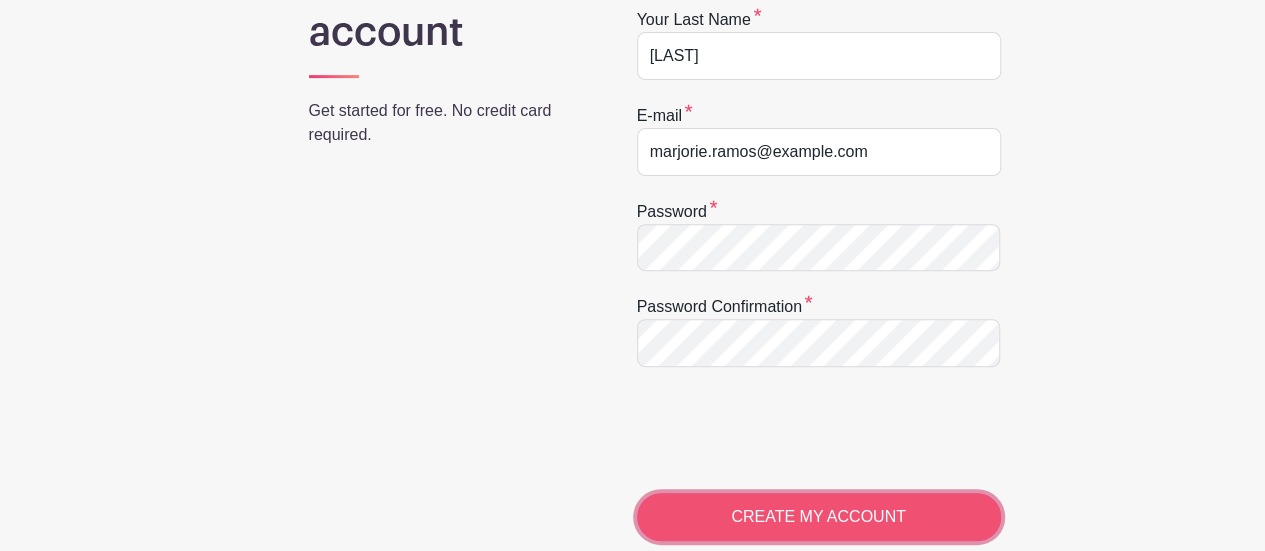 click on "CREATE MY ACCOUNT" at bounding box center (819, 517) 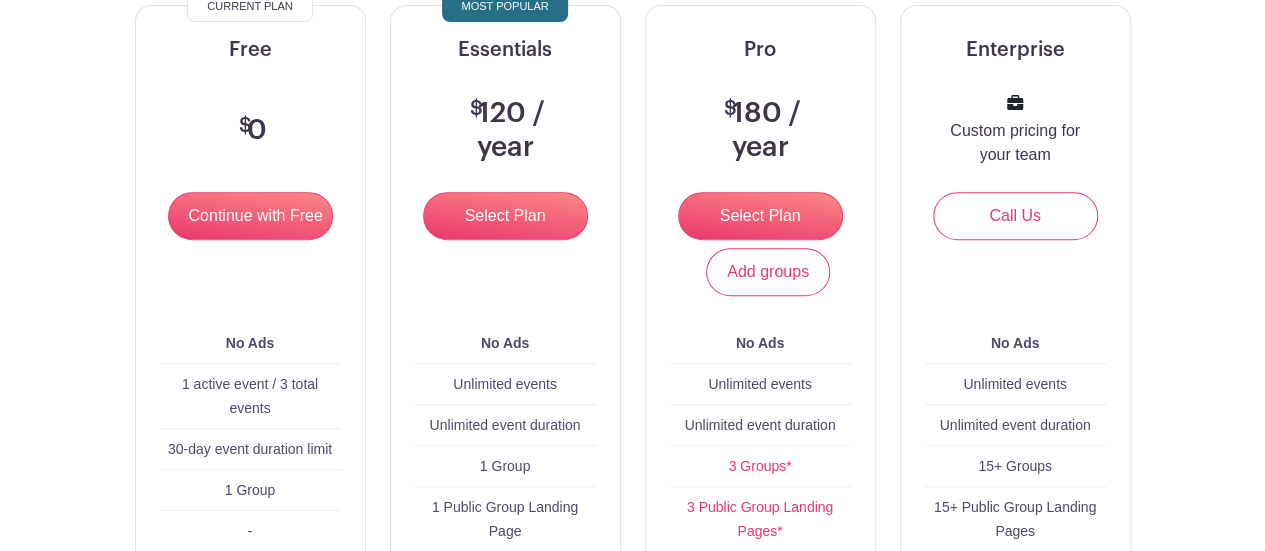 scroll, scrollTop: 182, scrollLeft: 0, axis: vertical 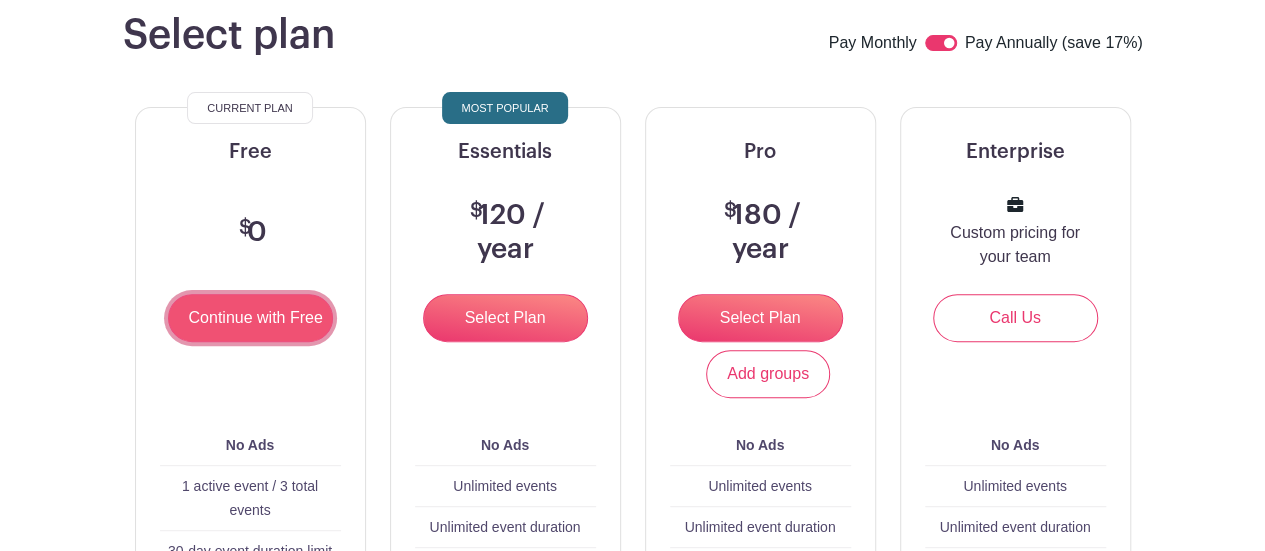 click on "Continue with Free" at bounding box center (250, 318) 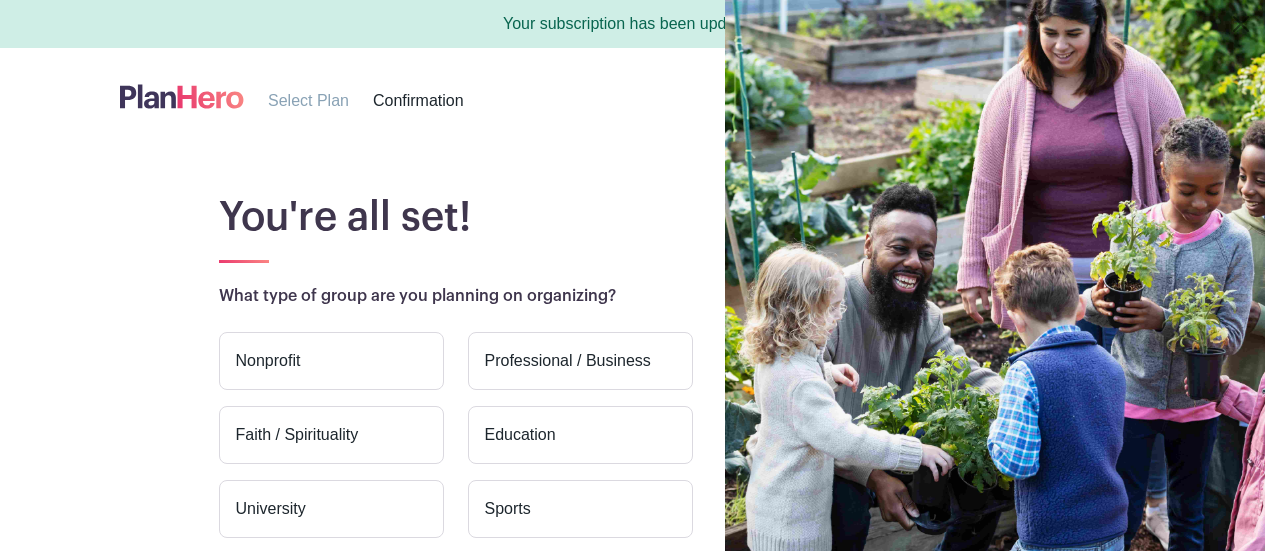 scroll, scrollTop: 0, scrollLeft: 0, axis: both 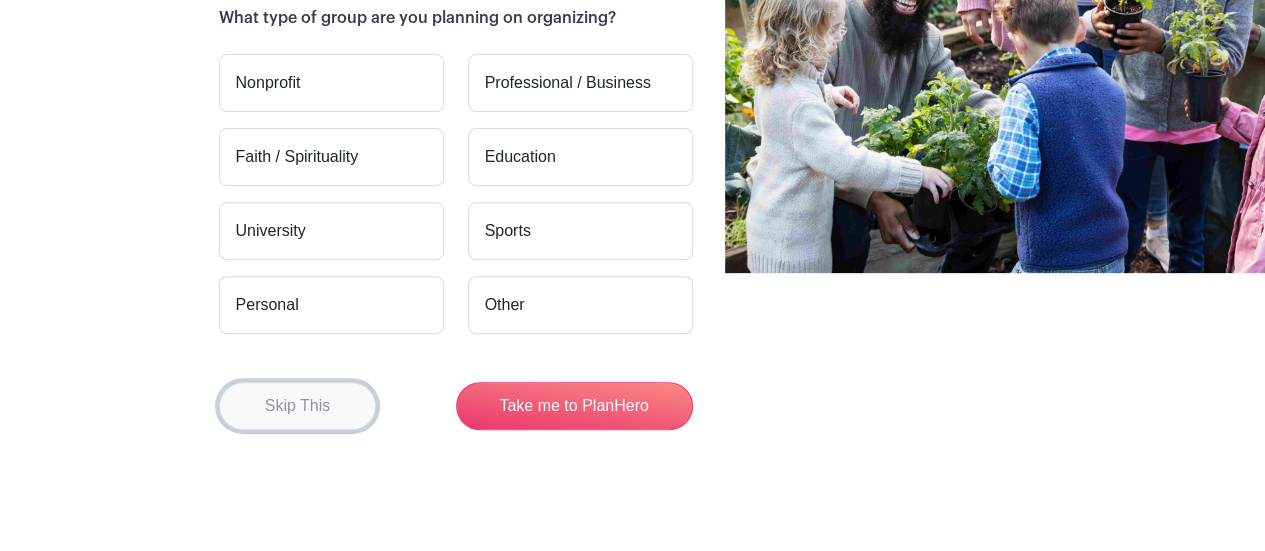 click on "Skip This" at bounding box center (298, 406) 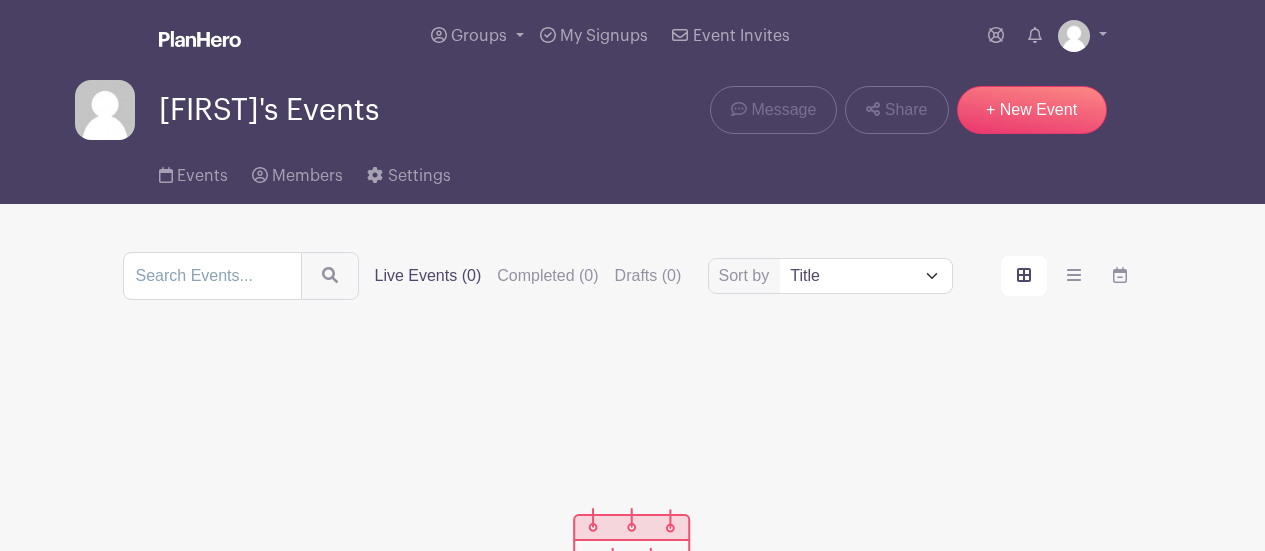 scroll, scrollTop: 0, scrollLeft: 0, axis: both 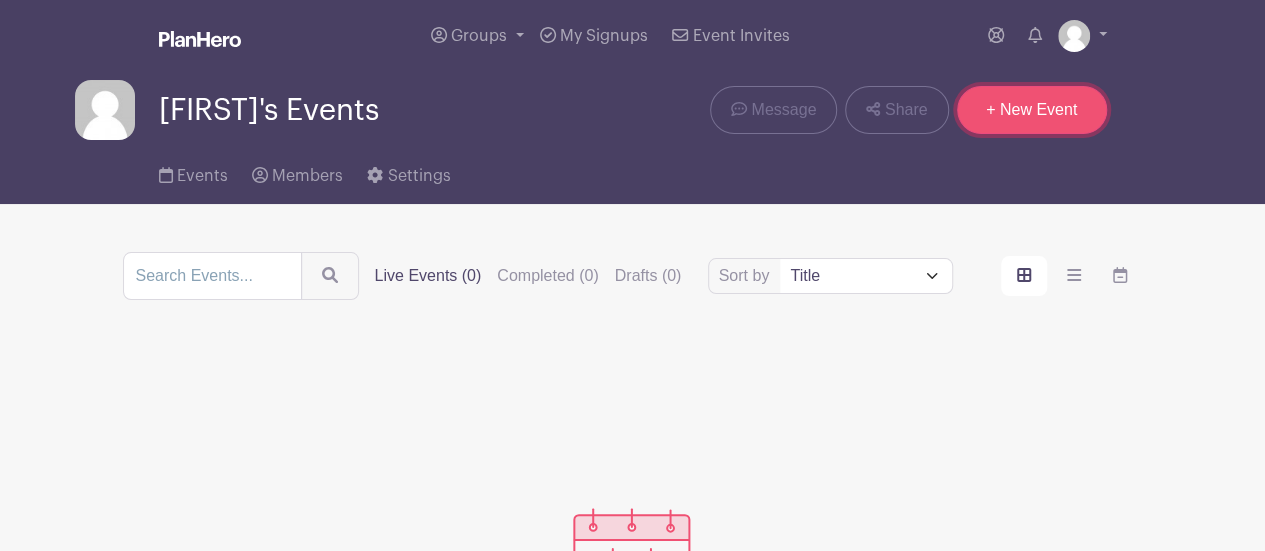 click on "+ New Event" at bounding box center (1032, 110) 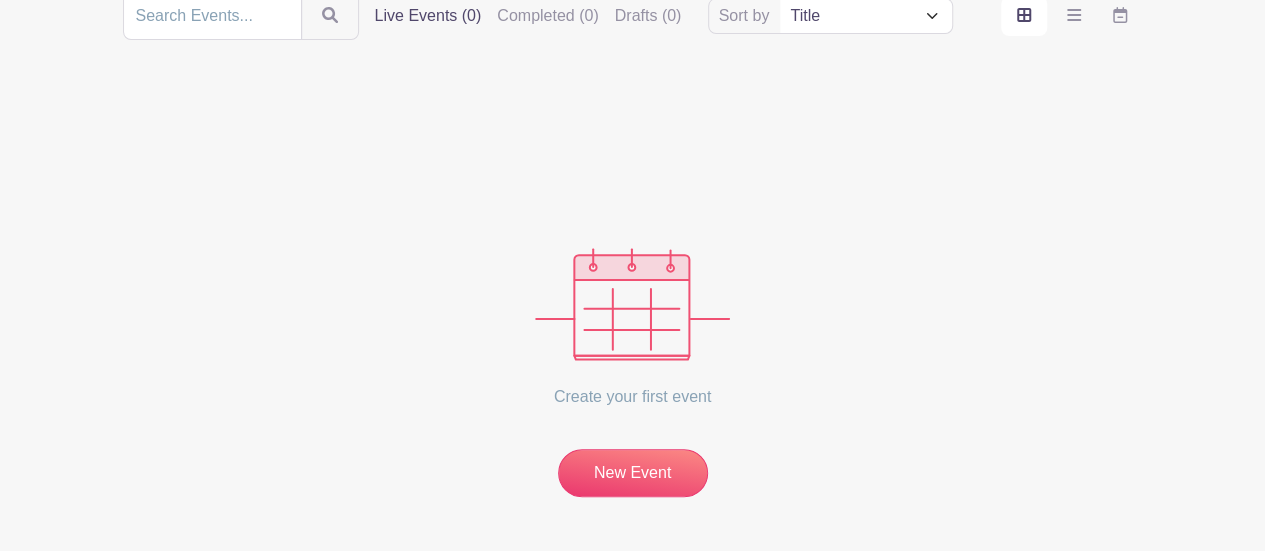 scroll, scrollTop: 266, scrollLeft: 0, axis: vertical 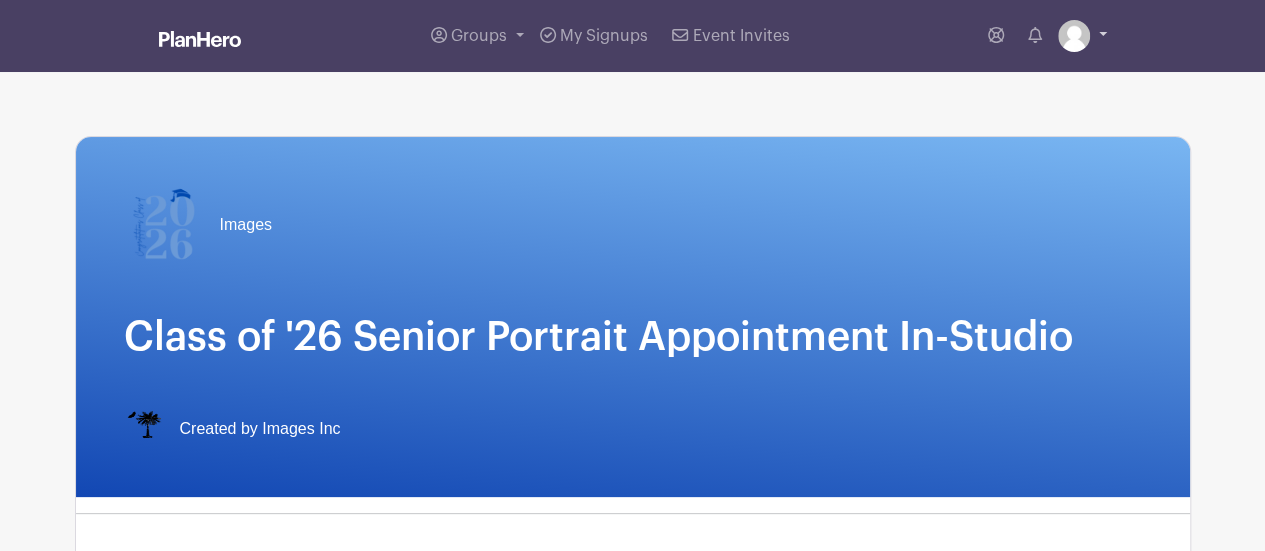 click at bounding box center (1082, 36) 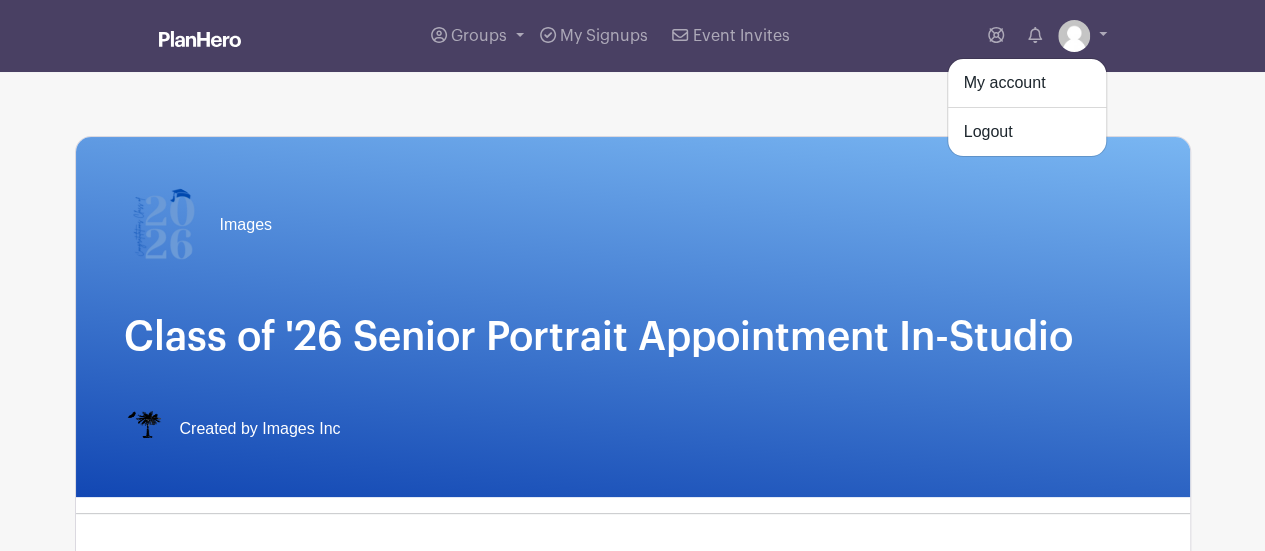 click on "Images
Class of '26 Senior Portrait Appointment In-Studio
Created by Images Inc
Congratulations Class of 2026!
It is time to take your senior formal and casual pictures! Please review the available slots below and click on the button to sign up. These photos will be taken at IMAGES, NOT your school!  If you paid a sitting fee, it is NON-Refundable for no show or cancelled appointments.
If you need to make any changes after you schedule your appointment, please call our office immediately!!! If you're experiencing issues submitting your payment, please call our office for assistance.  If you've already entered your card information and notice a delay in processing," at bounding box center (633, 3584) 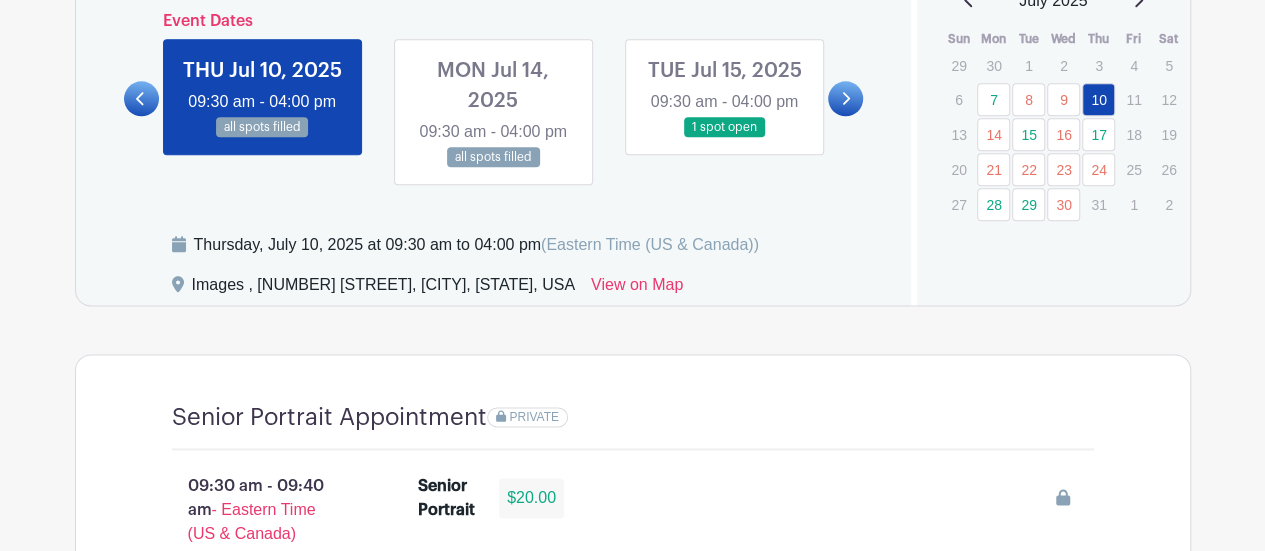 scroll, scrollTop: 1140, scrollLeft: 0, axis: vertical 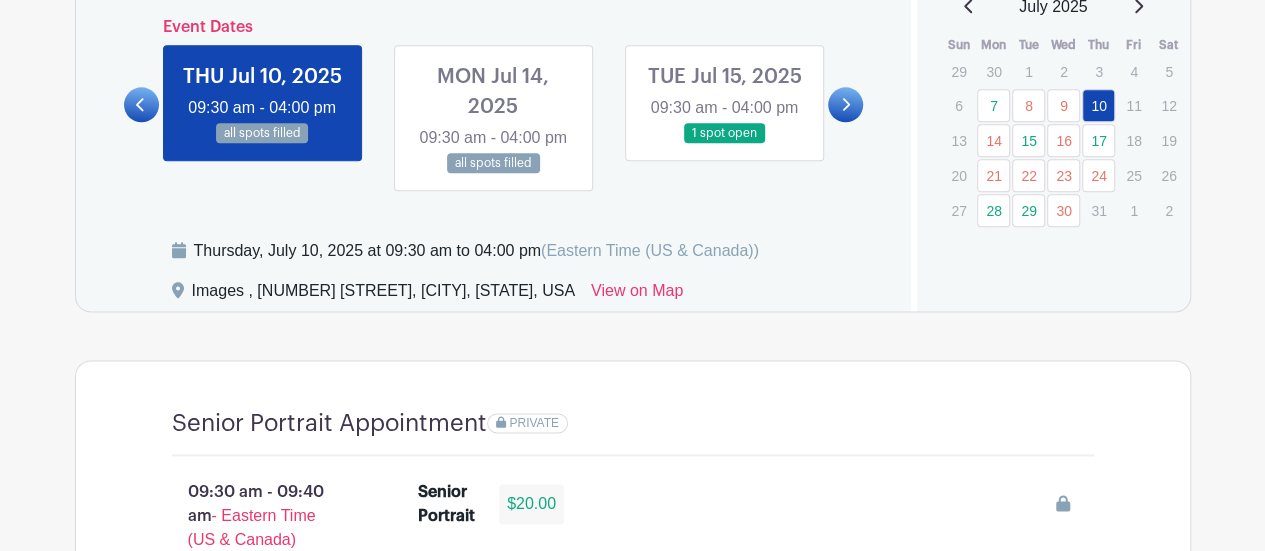 click at bounding box center [724, 144] 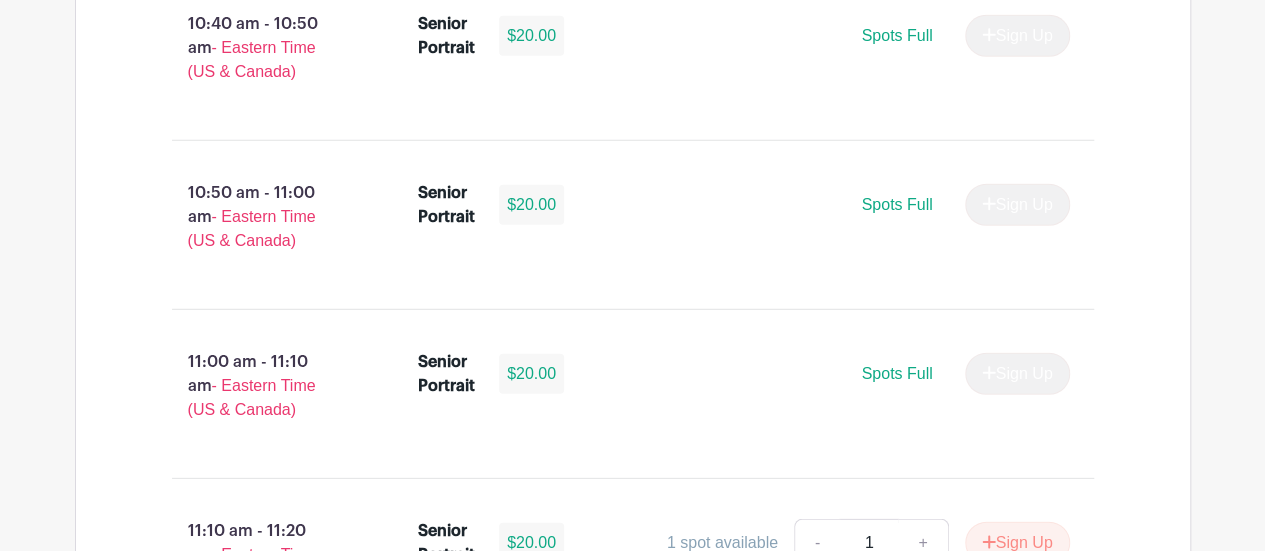 scroll, scrollTop: 3193, scrollLeft: 0, axis: vertical 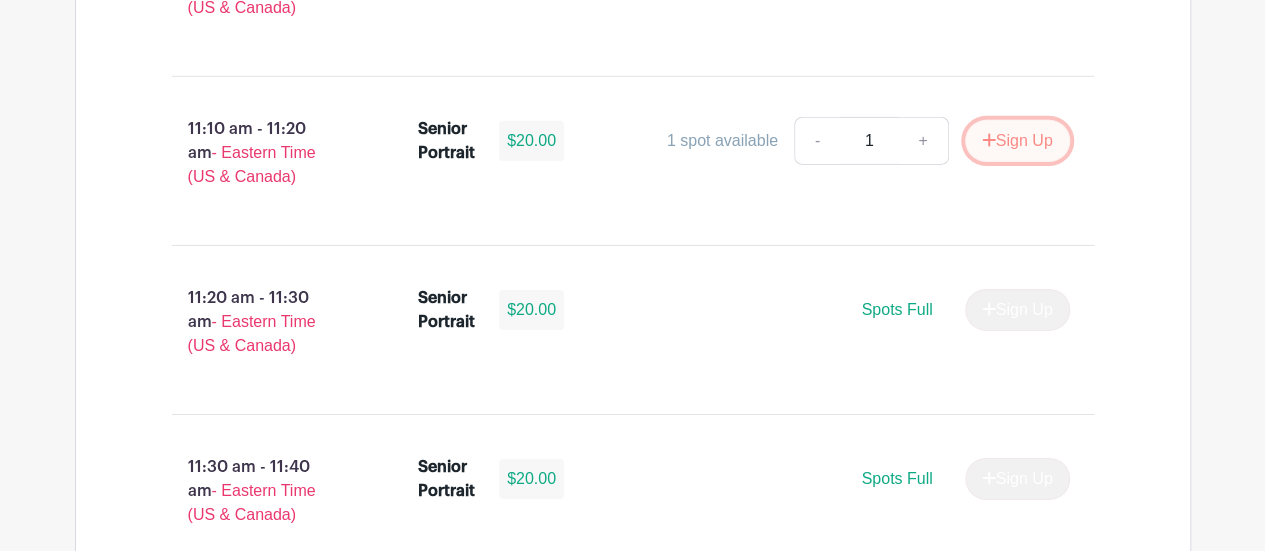 click on "Sign Up" at bounding box center [1017, 141] 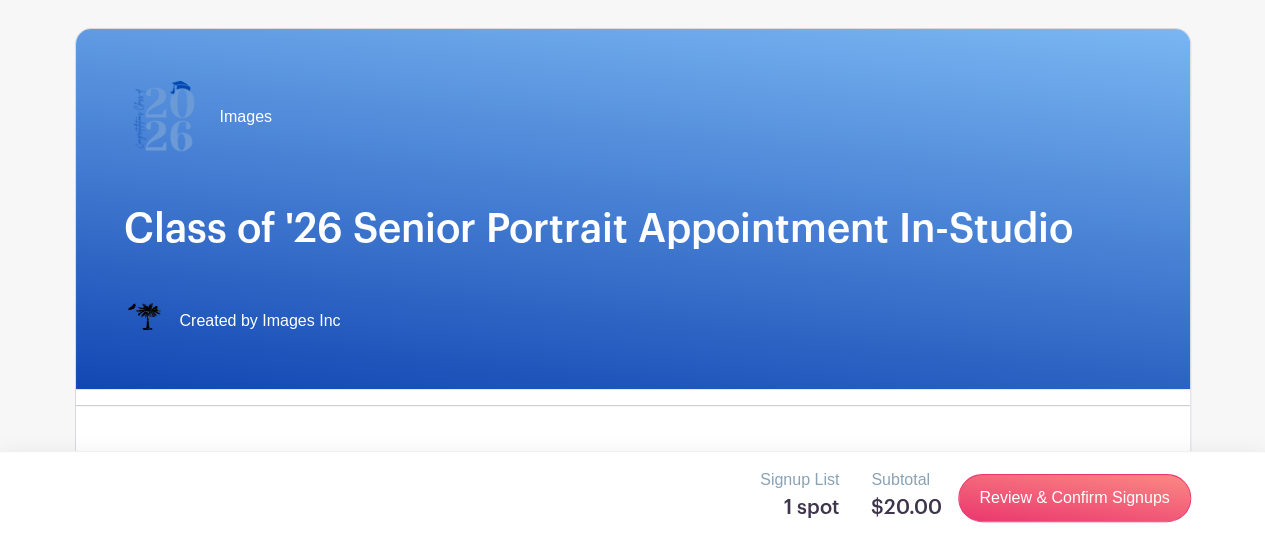 scroll, scrollTop: 0, scrollLeft: 0, axis: both 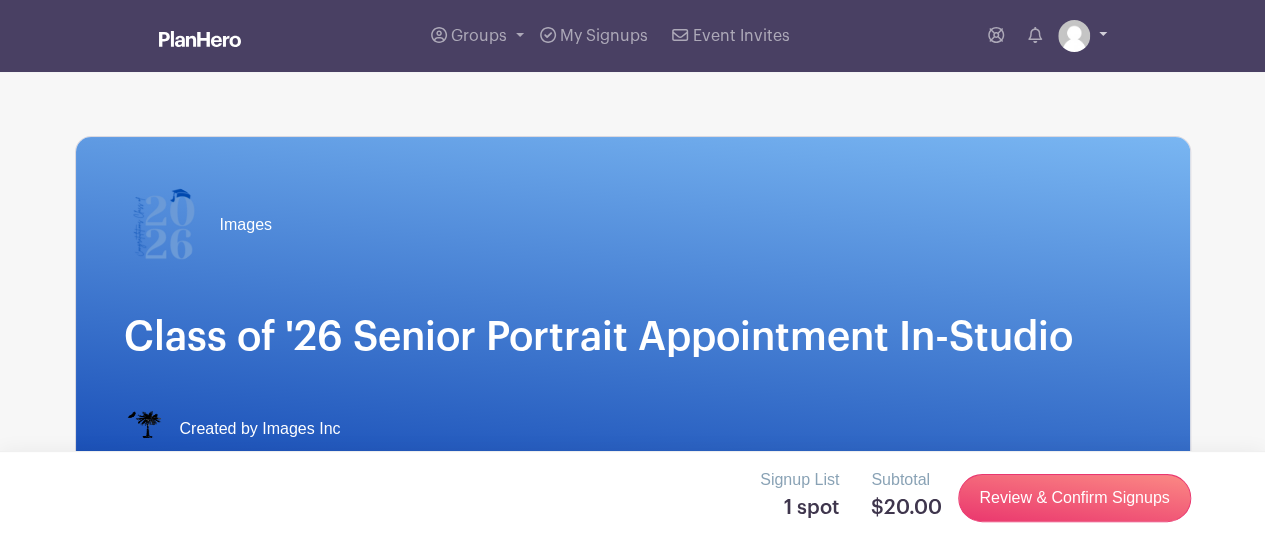 click at bounding box center (1074, 36) 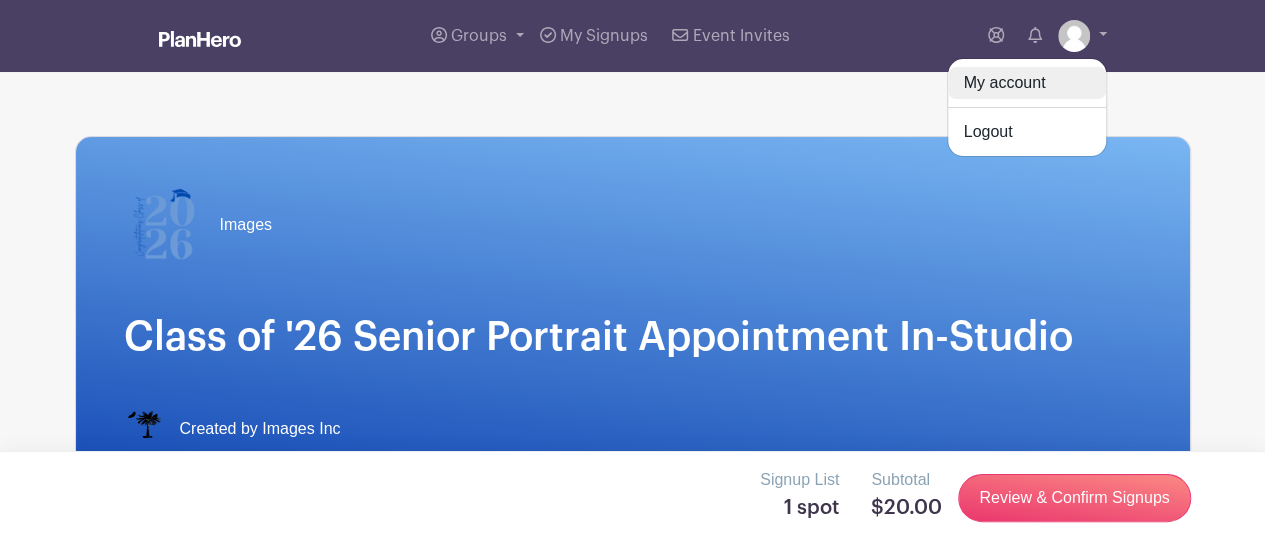 click on "My account" at bounding box center [1027, 83] 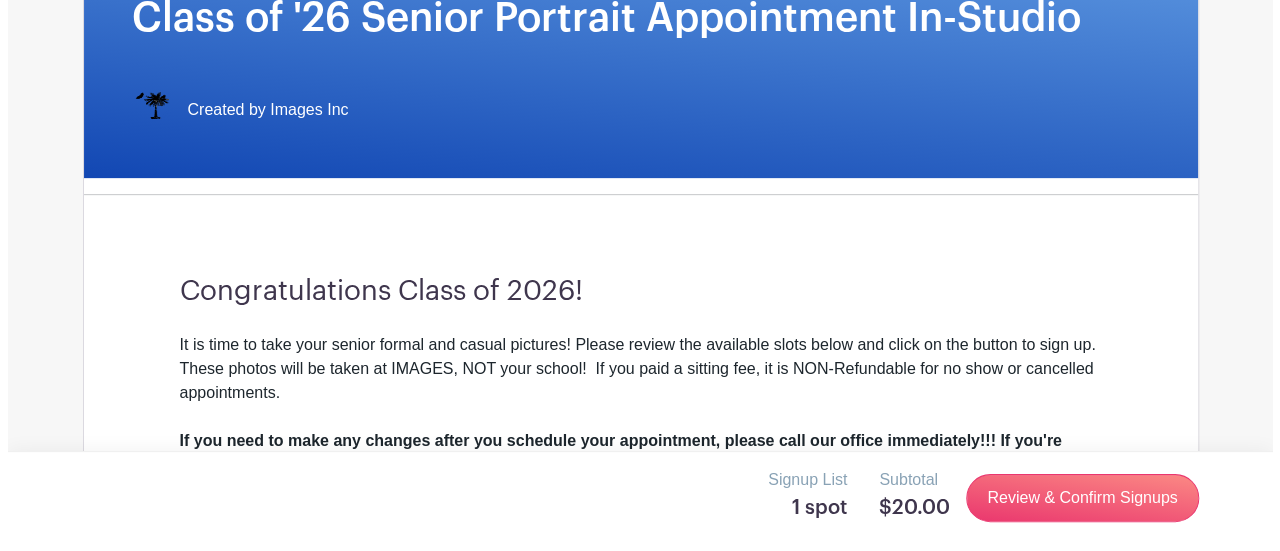 scroll, scrollTop: 364, scrollLeft: 0, axis: vertical 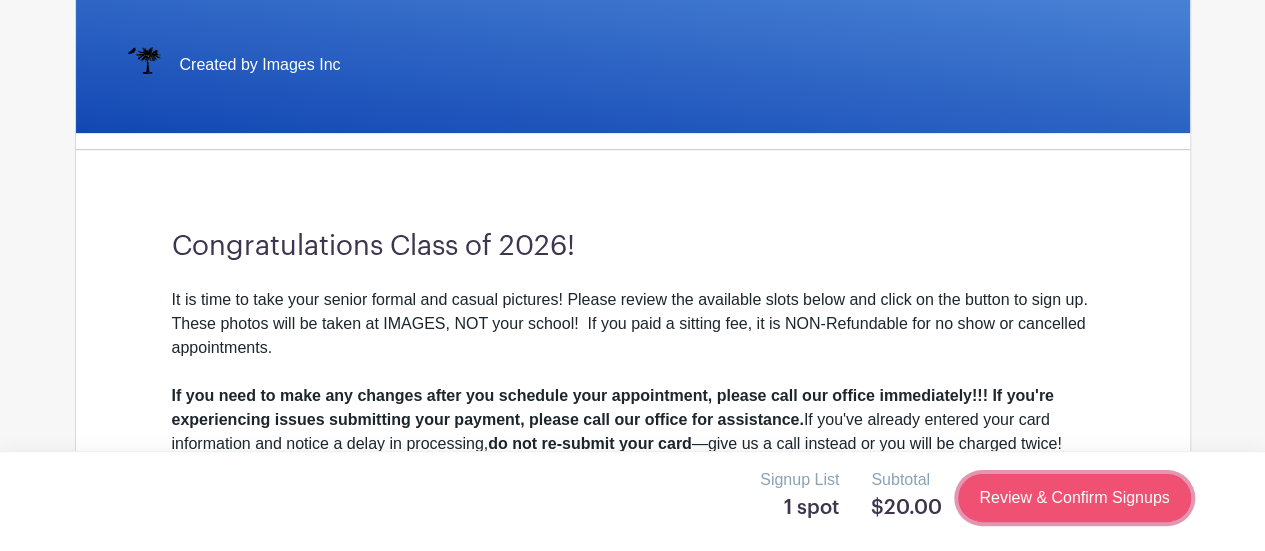 click on "Review & Confirm Signups" at bounding box center [1074, 498] 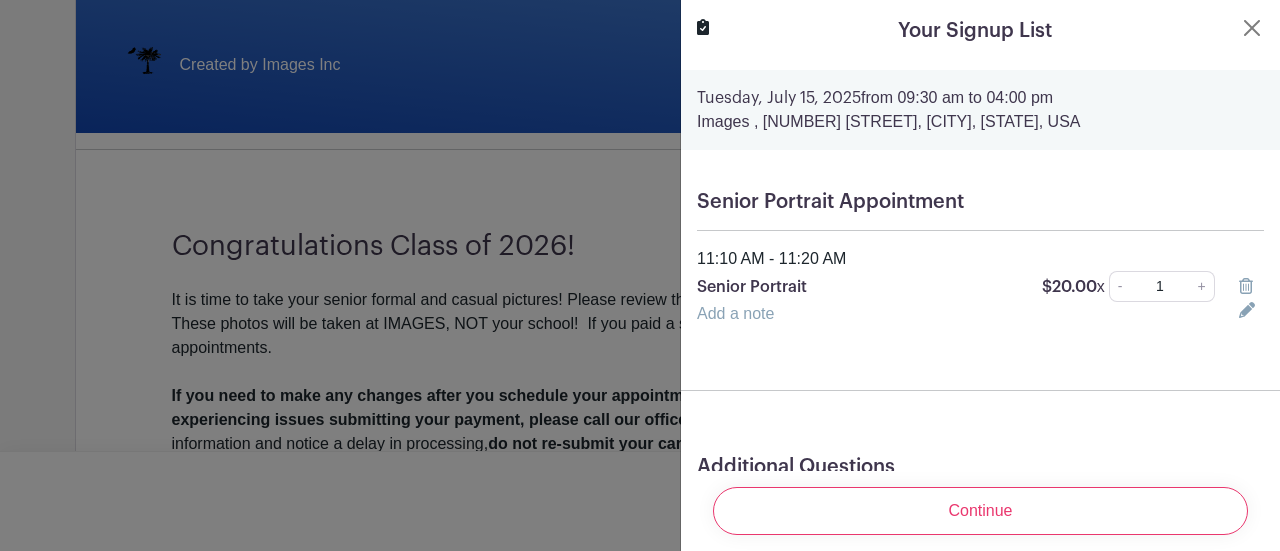 scroll, scrollTop: 166, scrollLeft: 0, axis: vertical 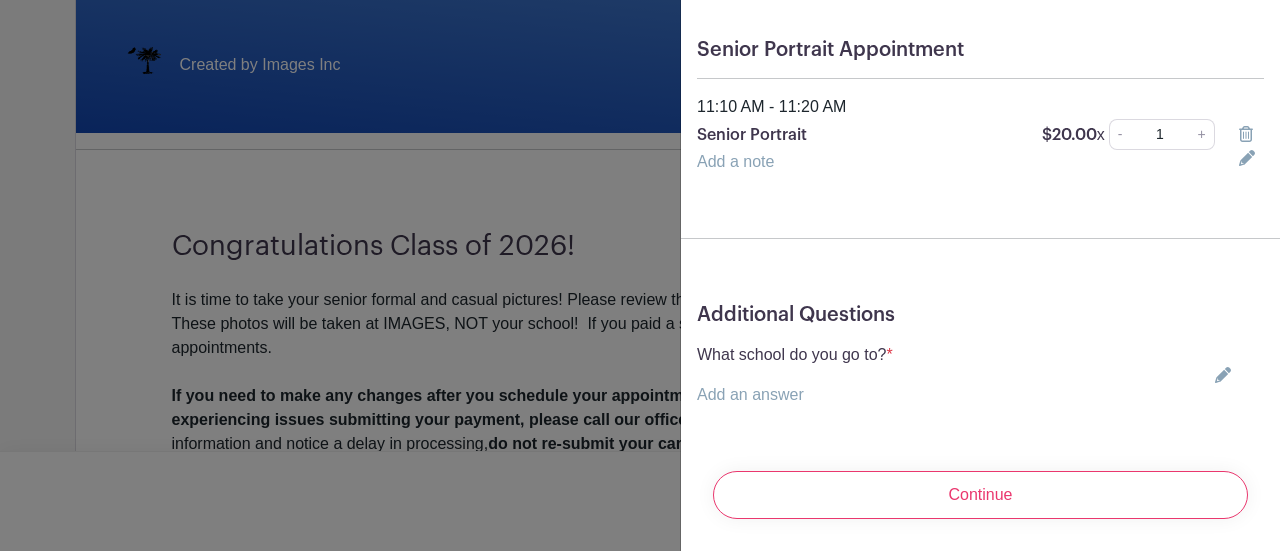 click on "What school do you go to?
*
Add an answer
Choose your answer
Boiling Springs High
Broome High
Byrnes High
Chesnee High
Clinton High
Crescent High
Eastside High
Greer Middle College
Greenville High
Greenville Tech Charter High
Greenwood High
Hammond High
Hillcrest High
John De La Howe
Mauldin High
Ninety Six High
Palmetto High
Riverside High
Spartanburg Day School
Travelers Rest High
Wren High
Other" at bounding box center [980, 375] 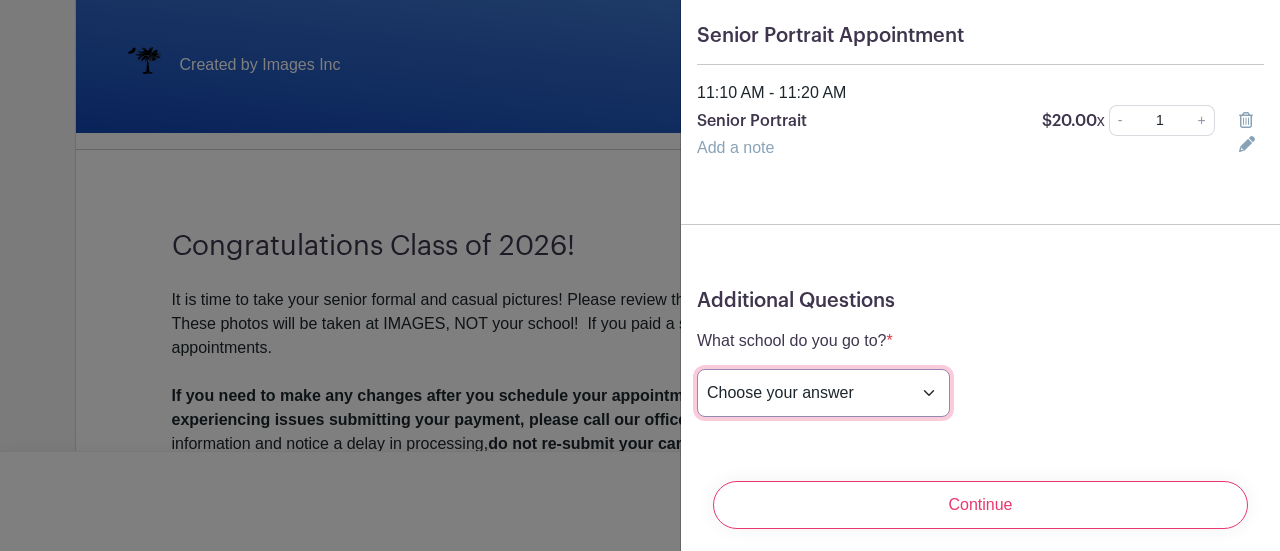 click on "Choose your answer
Boiling Springs High
Broome High
Byrnes High
Chesnee High
Clinton High
Crescent High
Eastside High
Greer Middle College
Greenville High
Greenville Tech Charter High
Greenwood High
Hammond High
Hillcrest High
John De La Howe
Mauldin High
Ninety Six High
Palmetto High
Riverside High
Spartanburg Day School
Travelers Rest High
Wren High
Other" at bounding box center (823, 393) 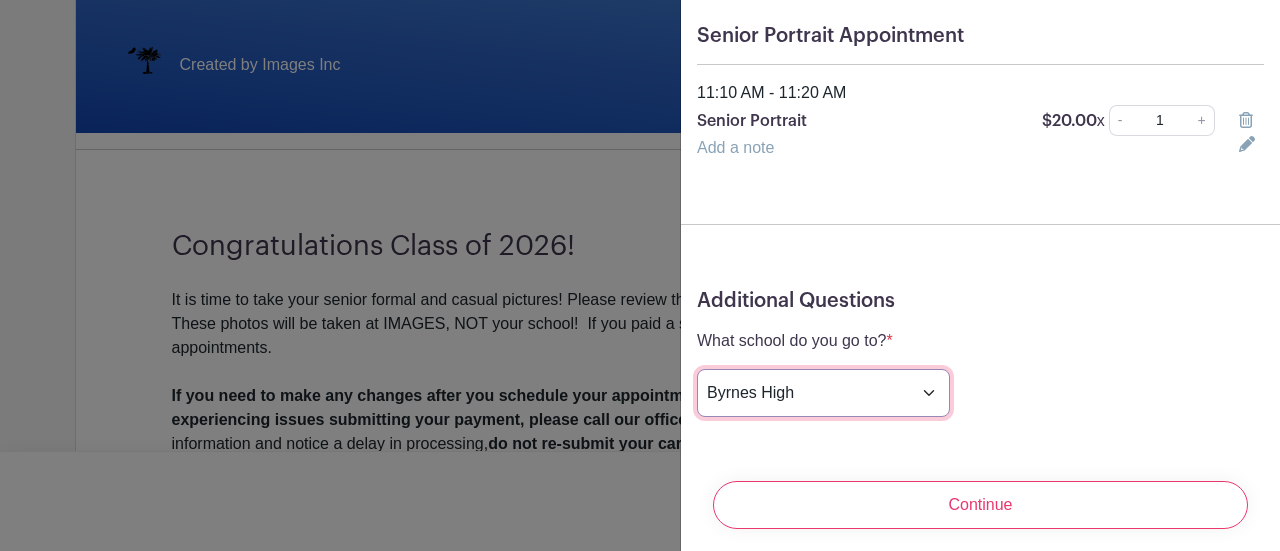 click on "Choose your answer
Boiling Springs High
Broome High
Byrnes High
Chesnee High
Clinton High
Crescent High
Eastside High
Greer Middle College
Greenville High
Greenville Tech Charter High
Greenwood High
Hammond High
Hillcrest High
John De La Howe
Mauldin High
Ninety Six High
Palmetto High
Riverside High
Spartanburg Day School
Travelers Rest High
Wren High
Other" at bounding box center [823, 393] 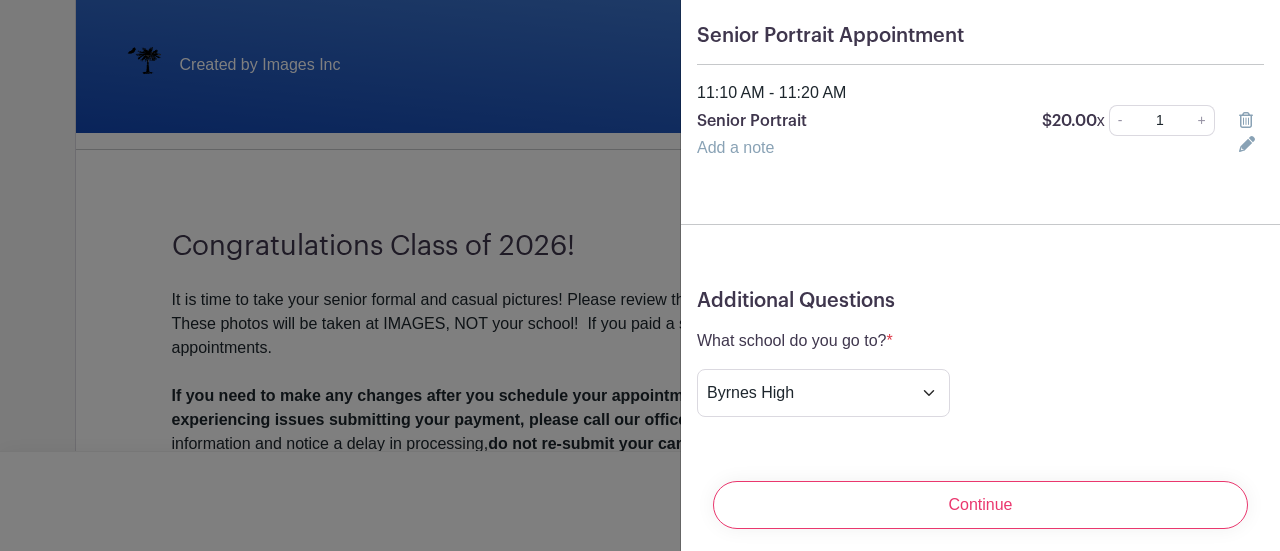 drag, startPoint x: 817, startPoint y: 481, endPoint x: 788, endPoint y: 470, distance: 31.016125 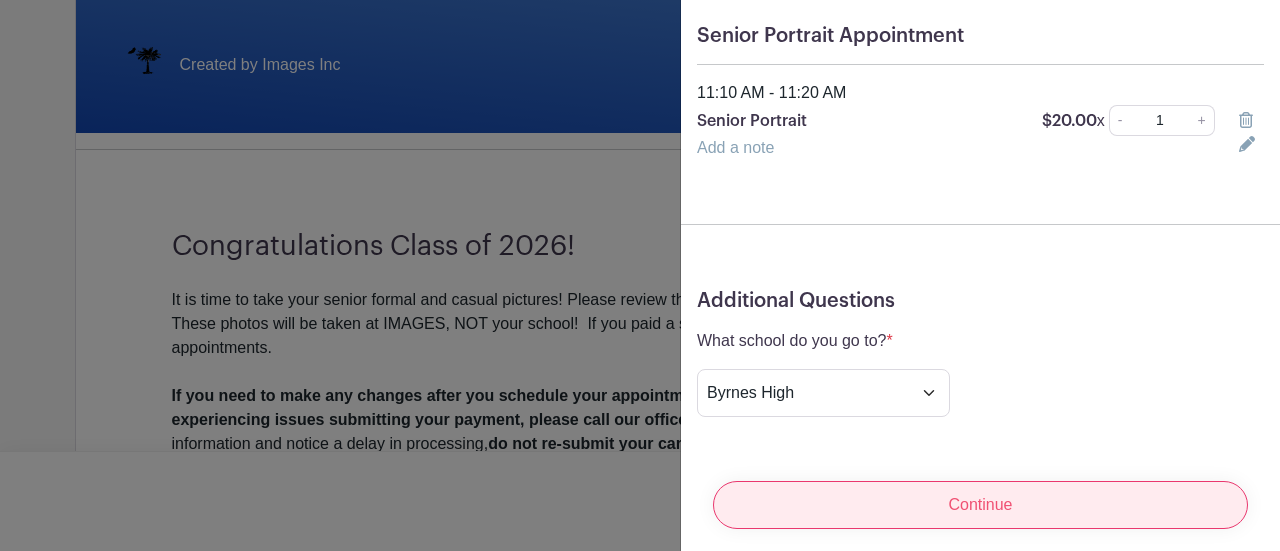 click on "Continue" at bounding box center [980, 505] 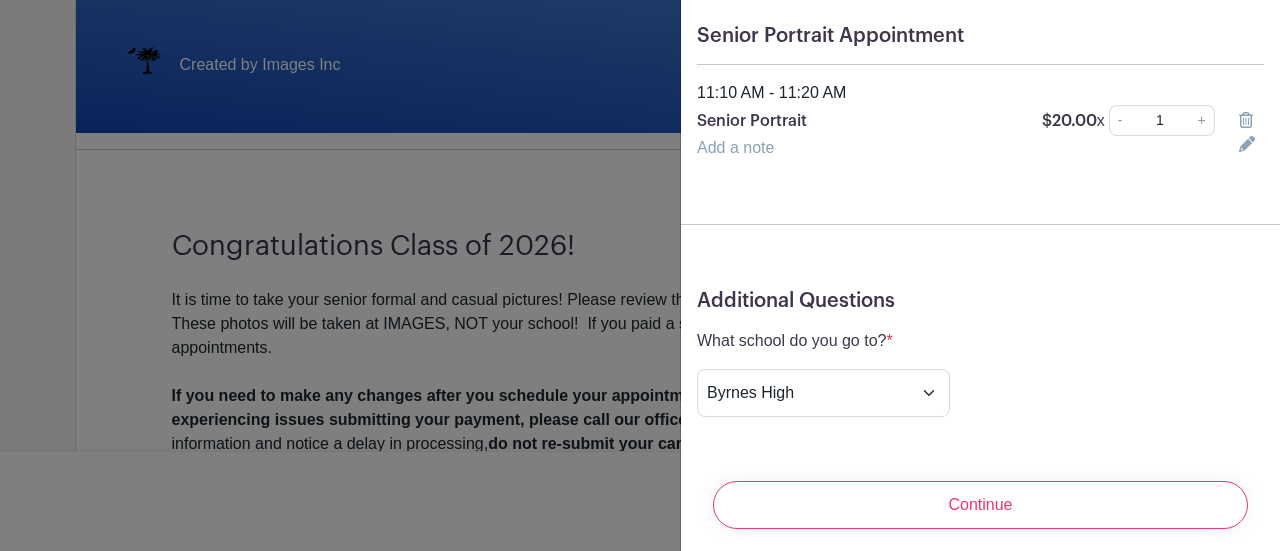click at bounding box center (1247, 144) 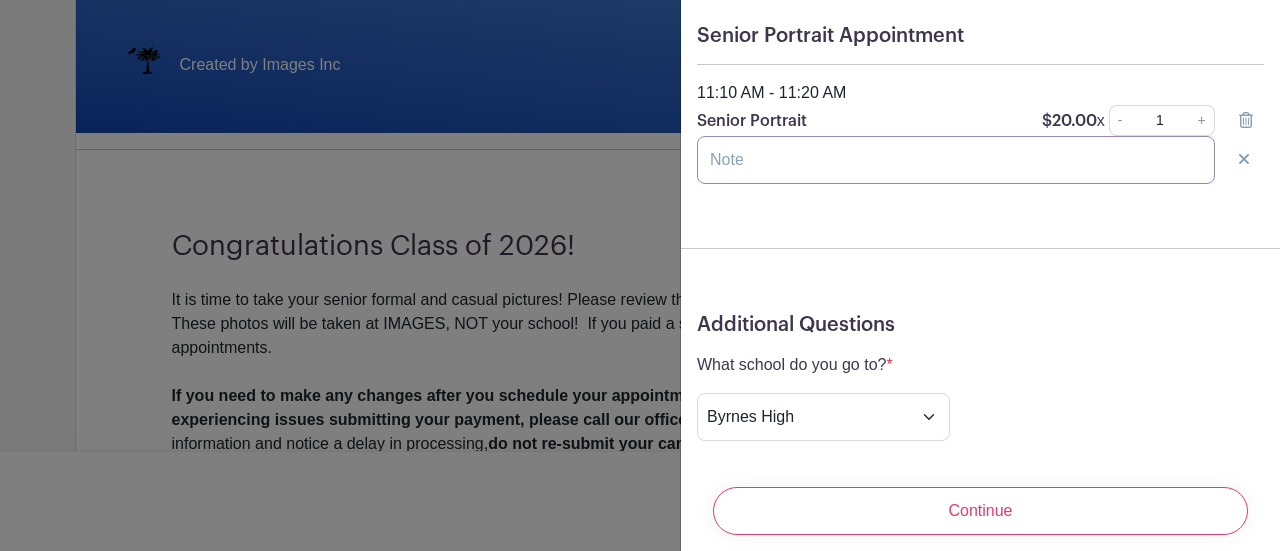 click at bounding box center [956, 160] 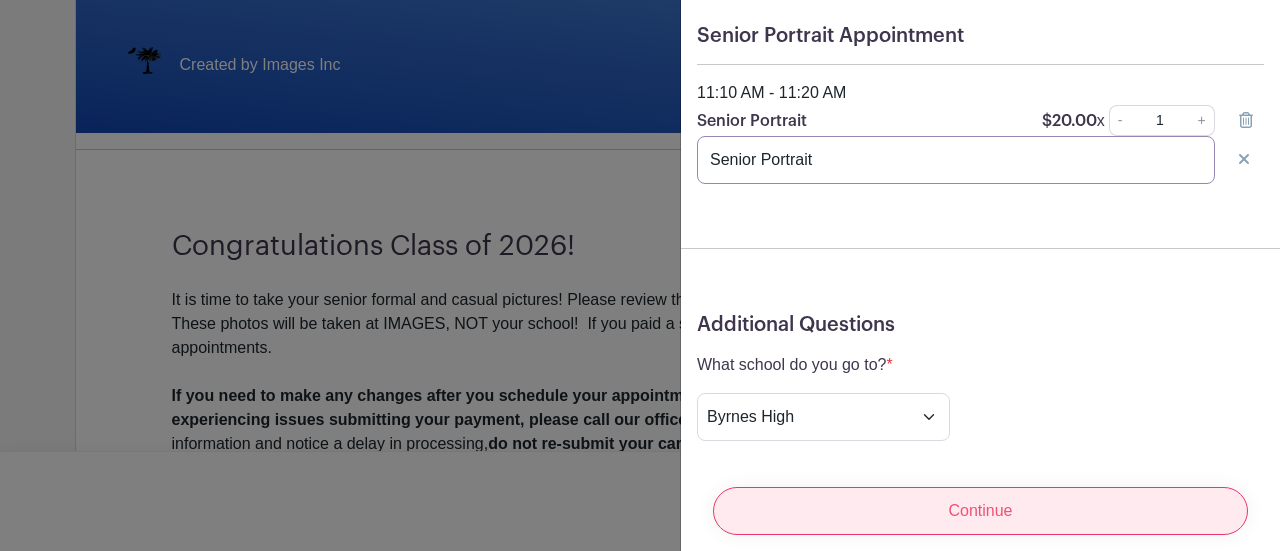 type on "Senior Portrait" 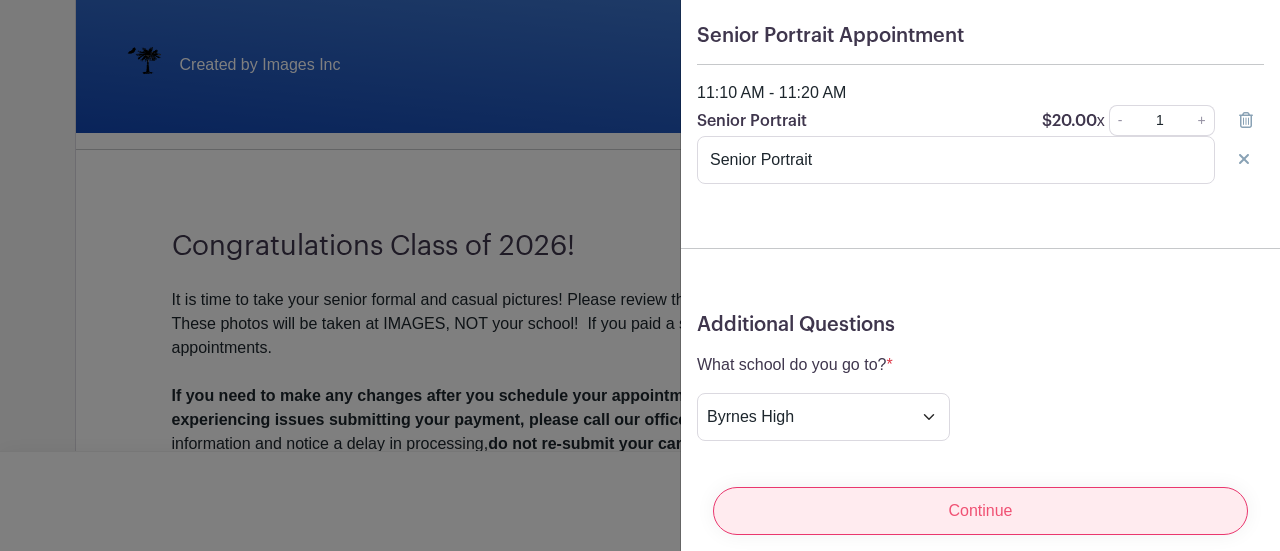 click on "Continue" at bounding box center [980, 511] 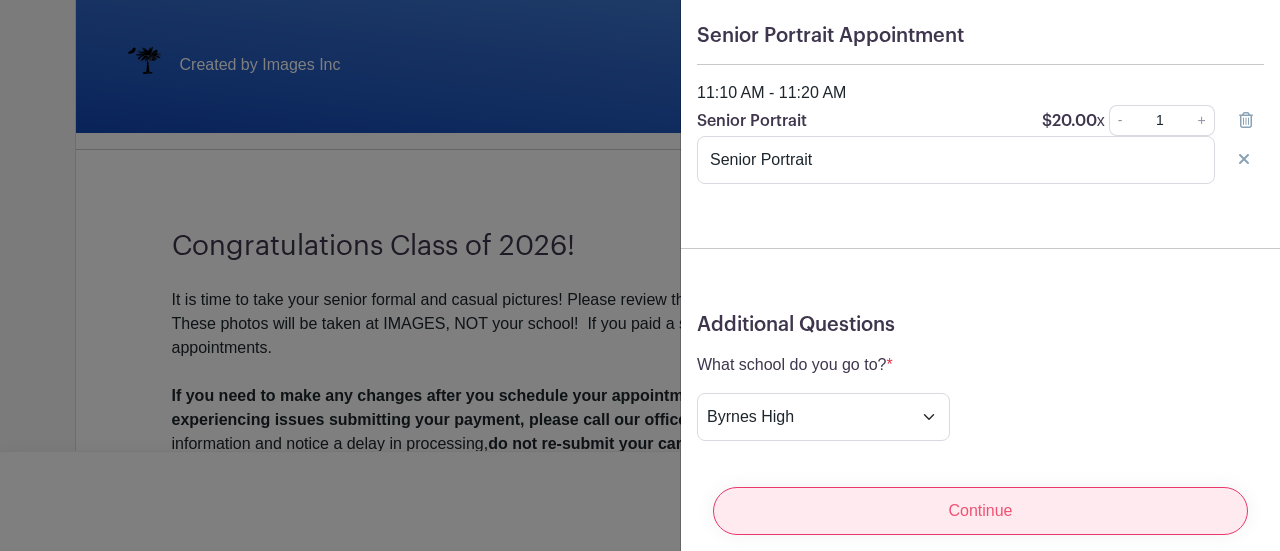 click on "Continue" at bounding box center (980, 511) 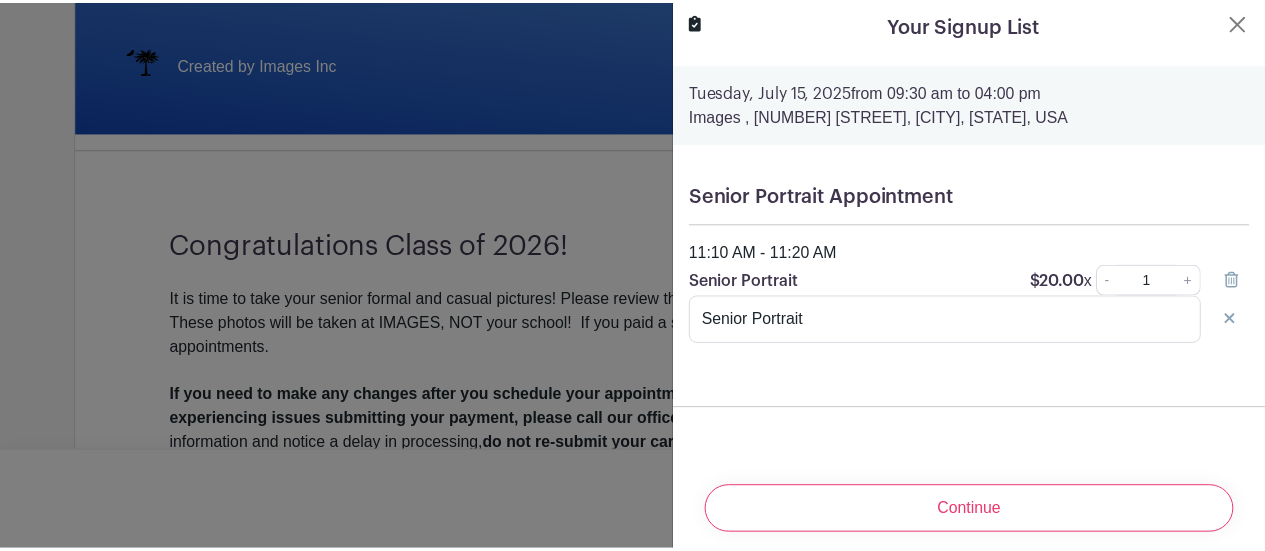 scroll, scrollTop: 0, scrollLeft: 0, axis: both 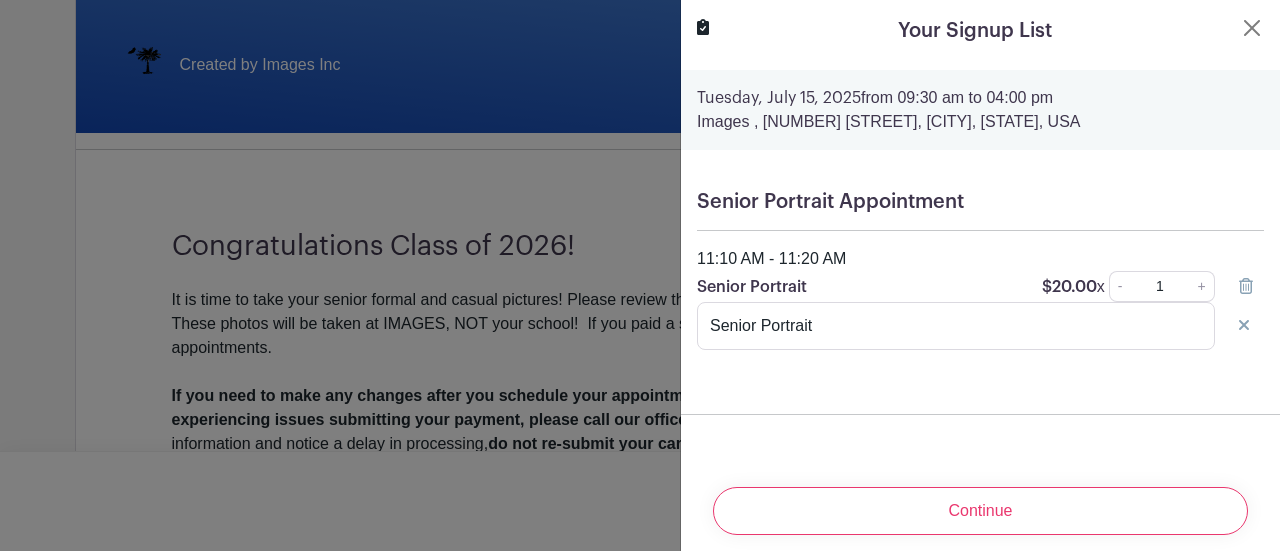 click at bounding box center [703, 27] 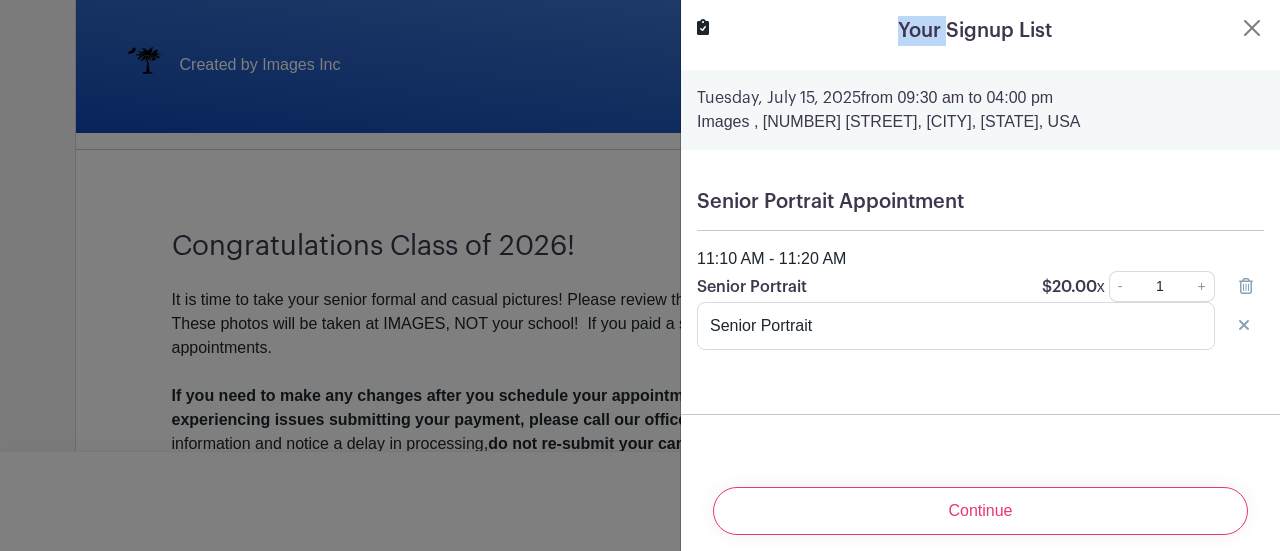 click at bounding box center [703, 27] 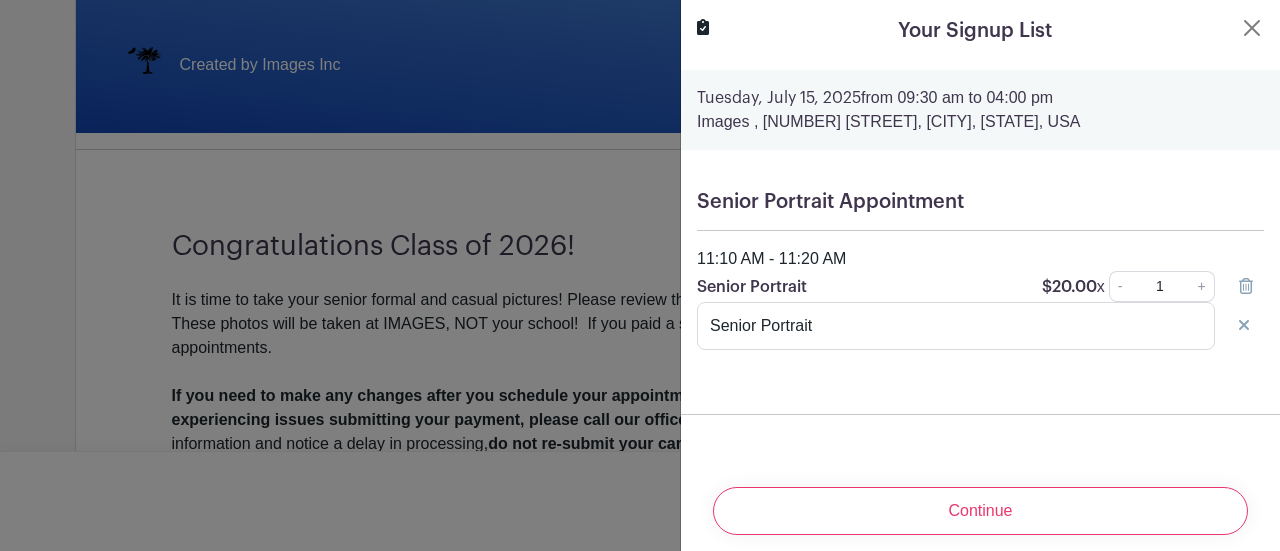 click on "Tuesday, July 15, 2025
from 09:30 am
to 04:00 pm" at bounding box center (980, 98) 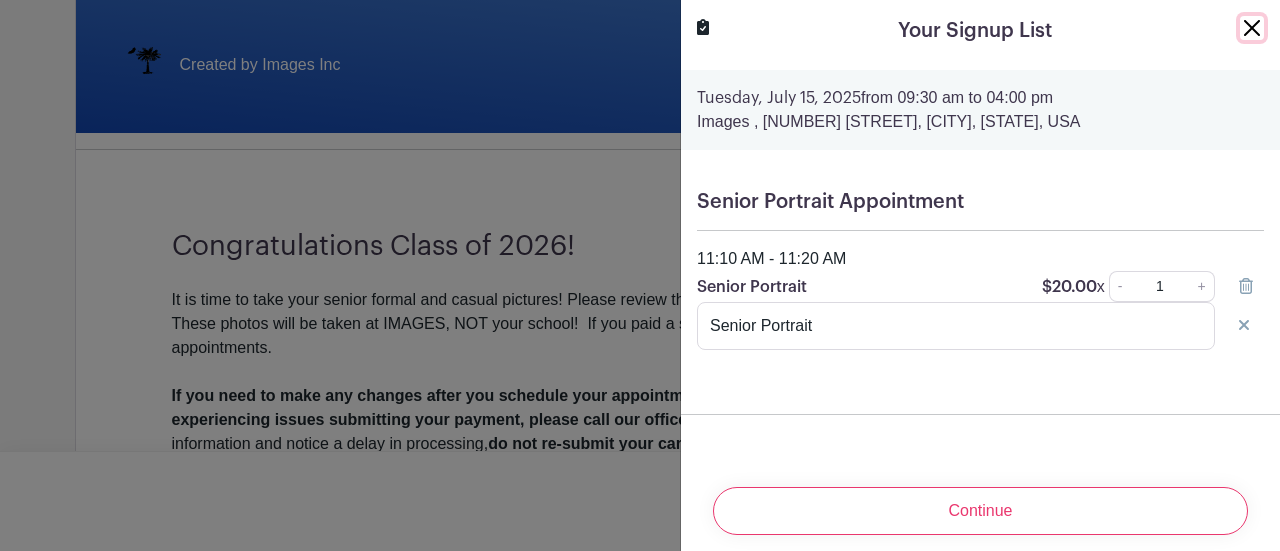 click at bounding box center [1252, 28] 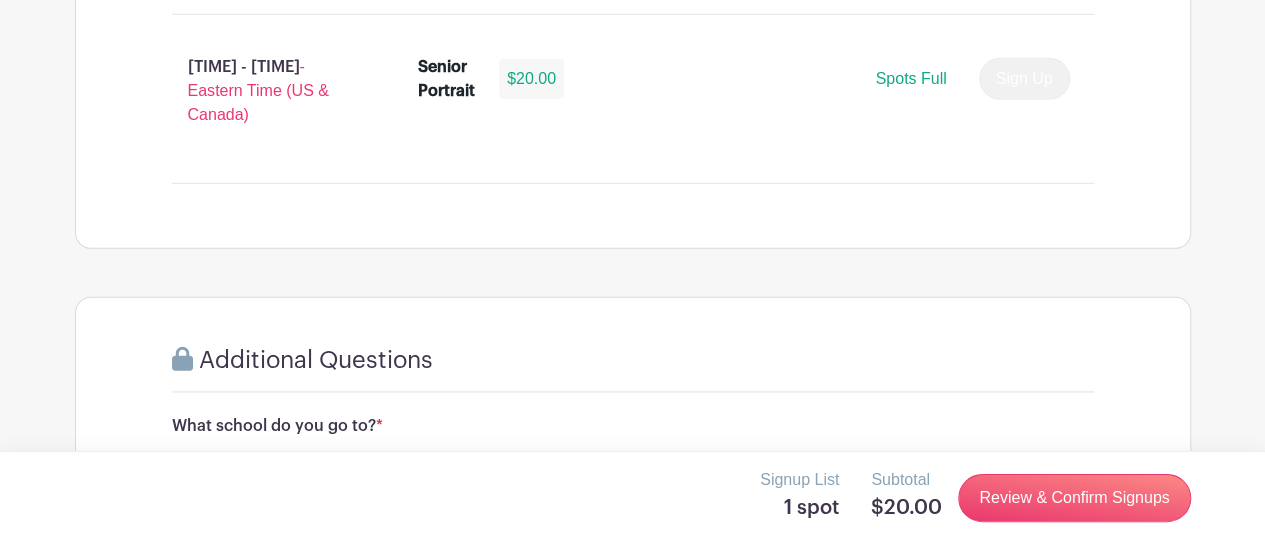 scroll, scrollTop: 6747, scrollLeft: 0, axis: vertical 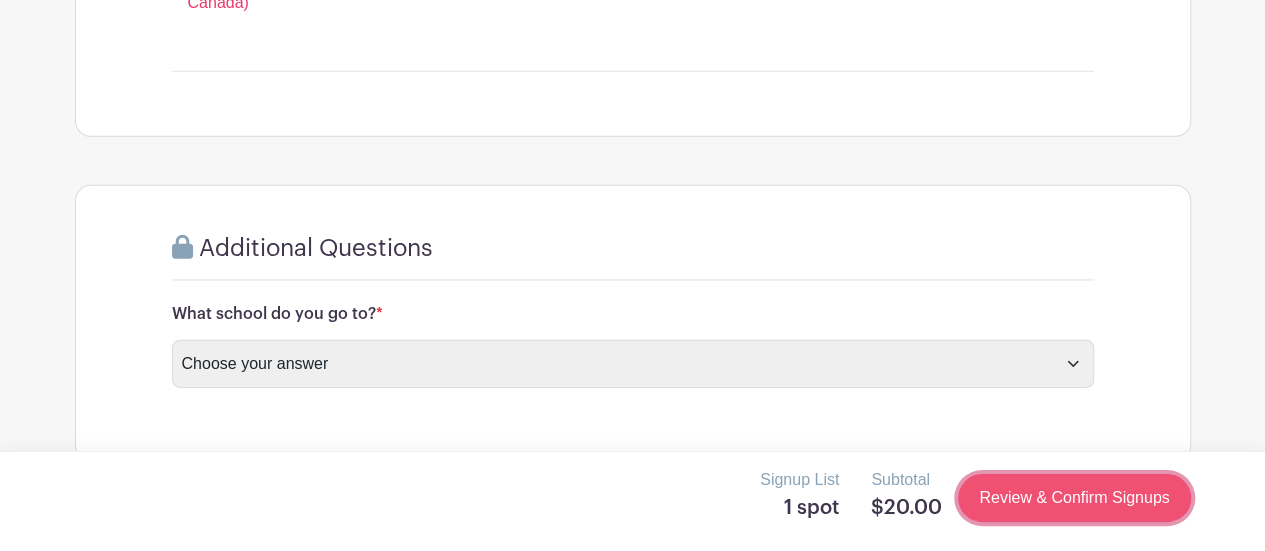 click on "Review & Confirm Signups" at bounding box center (1074, 498) 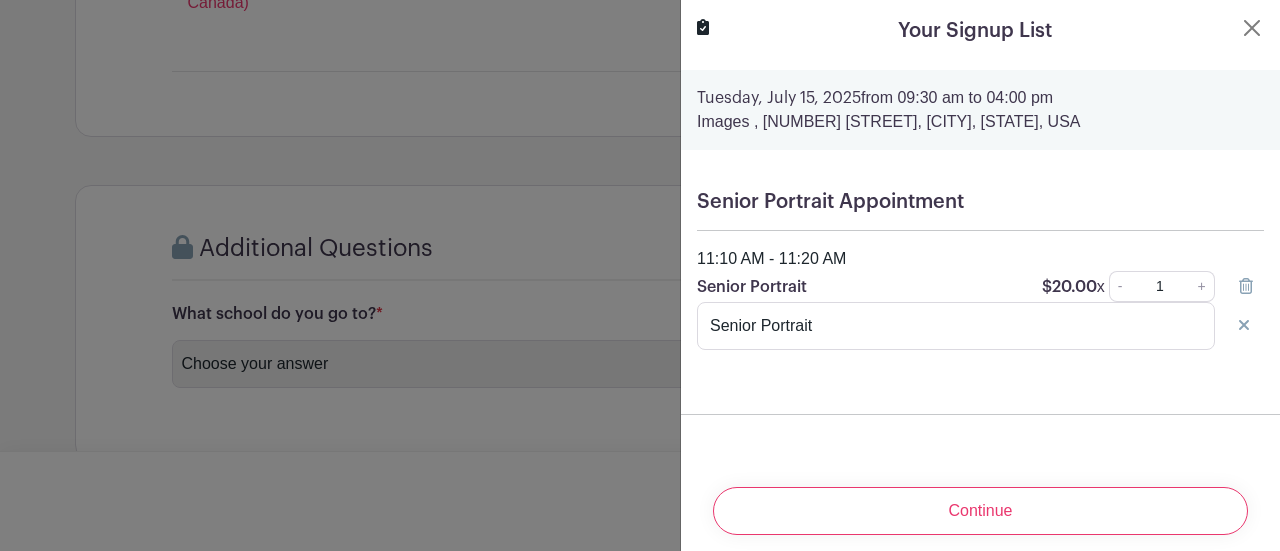 click at bounding box center [640, 275] 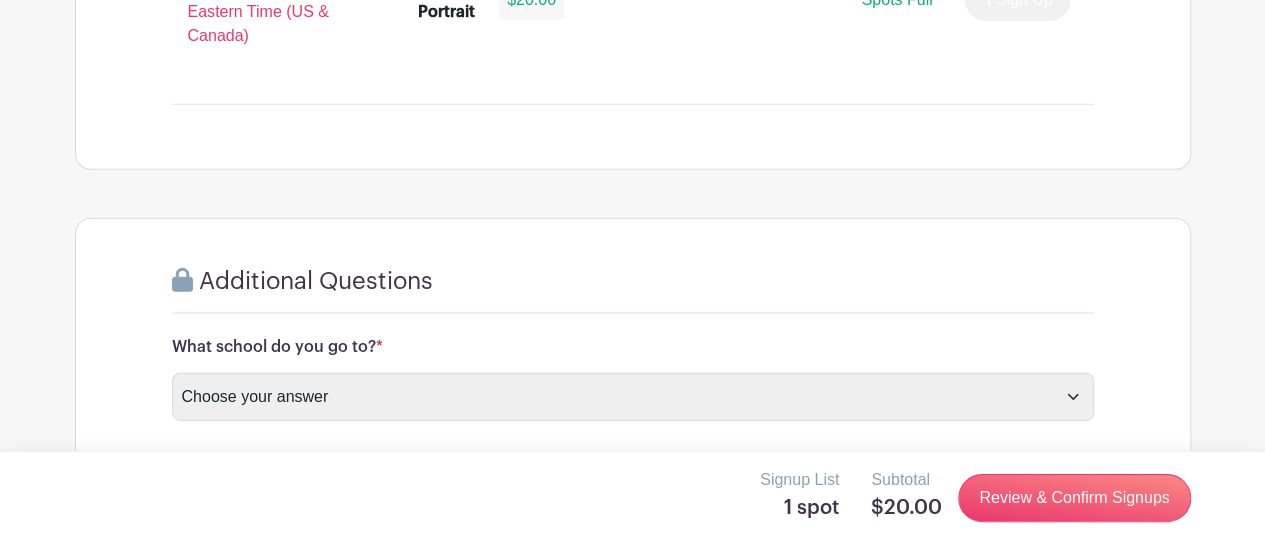 scroll, scrollTop: 6747, scrollLeft: 0, axis: vertical 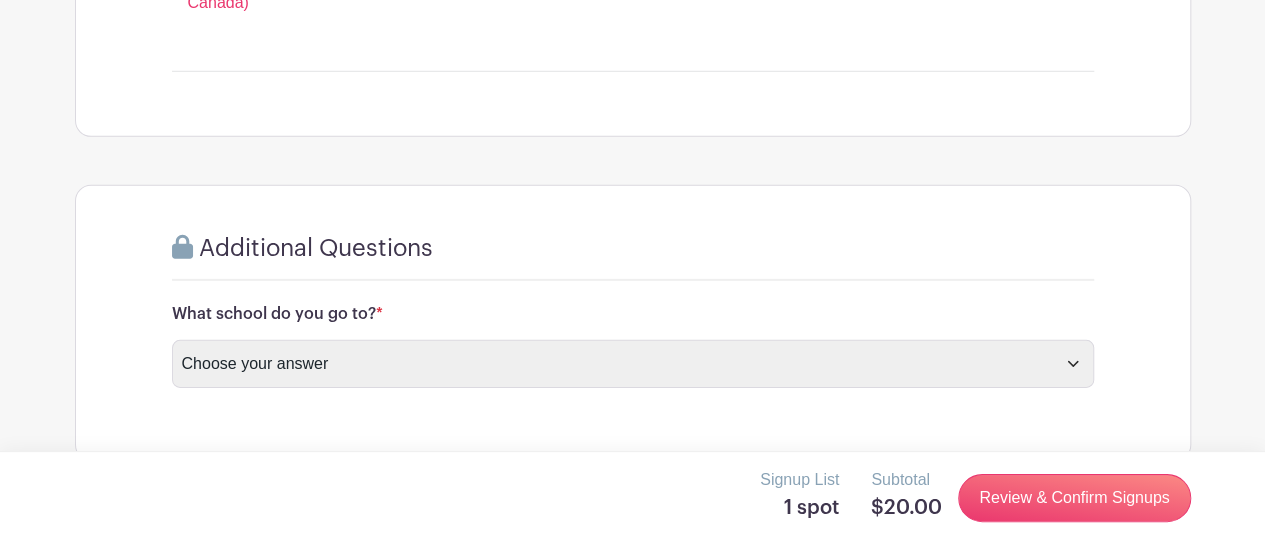 click on "What school do you go to?
*
Choose your answer
Boiling Springs High
Broome High
Byrnes High
Chesnee High
Clinton High
Crescent High
Eastside High
Greer Middle College
Greenville High
Greenville Tech Charter High
Greenwood High
Hammond High
Hillcrest High
John De La Howe
Mauldin High
Ninety Six High
Palmetto High
Riverside High
Spartanburg Day School
Travelers Rest High
Wren High
Other" at bounding box center (633, 346) 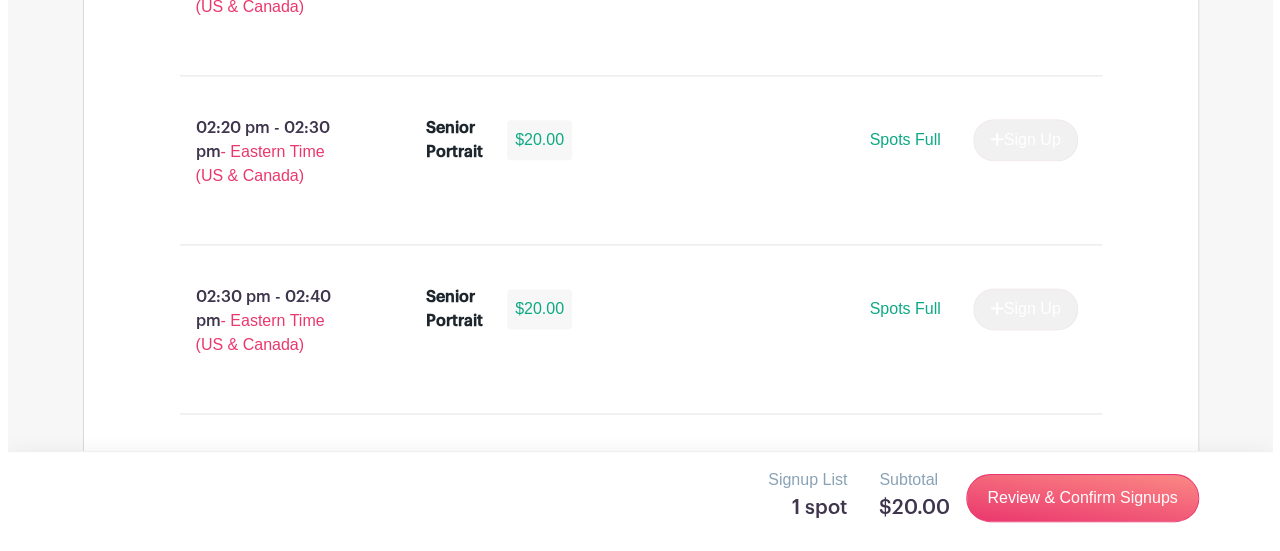 scroll, scrollTop: 5695, scrollLeft: 0, axis: vertical 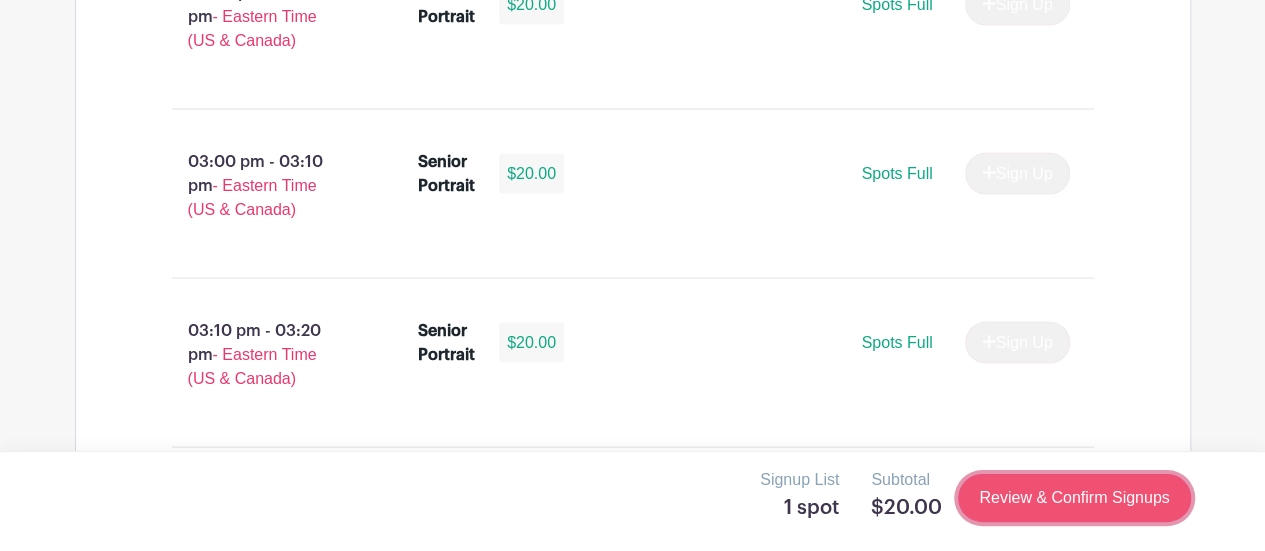 click on "Review & Confirm Signups" at bounding box center [1074, 498] 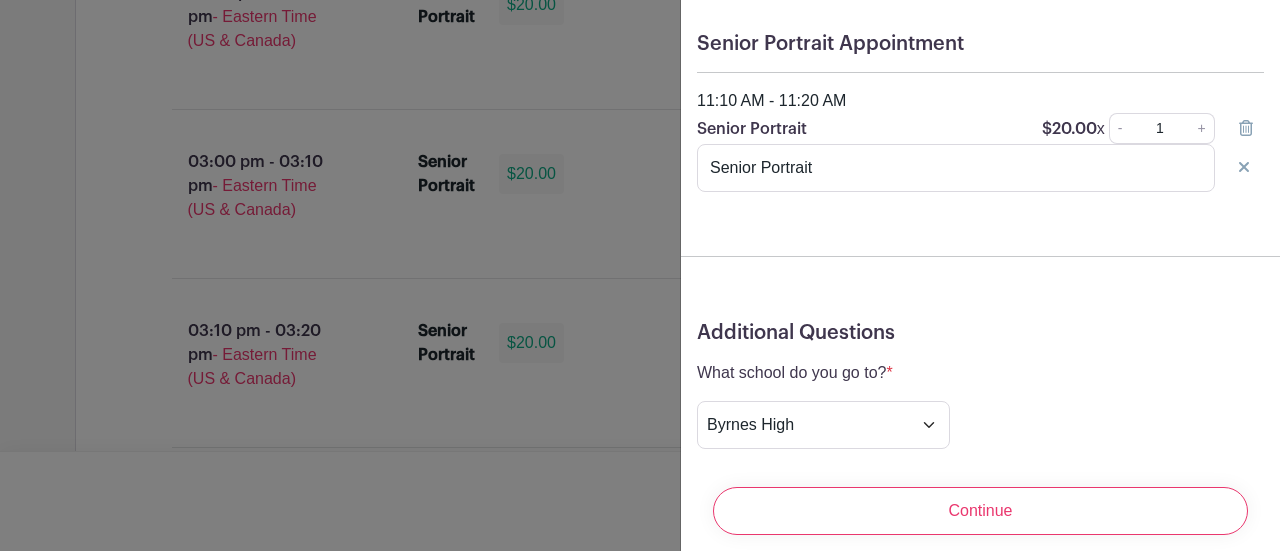scroll, scrollTop: 160, scrollLeft: 0, axis: vertical 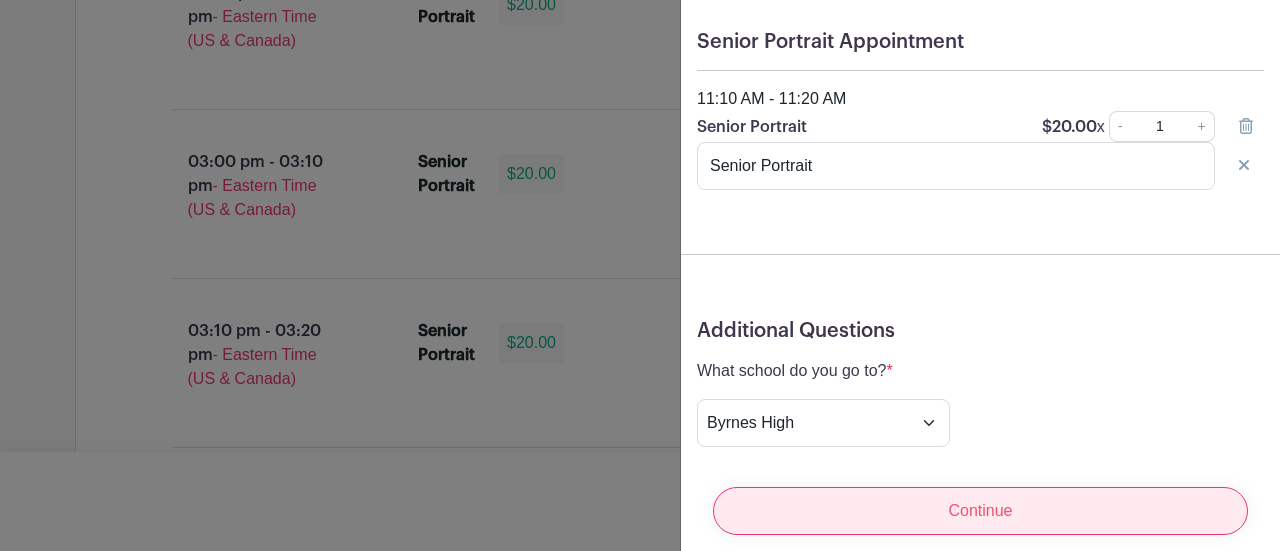 click on "Continue" at bounding box center [980, 511] 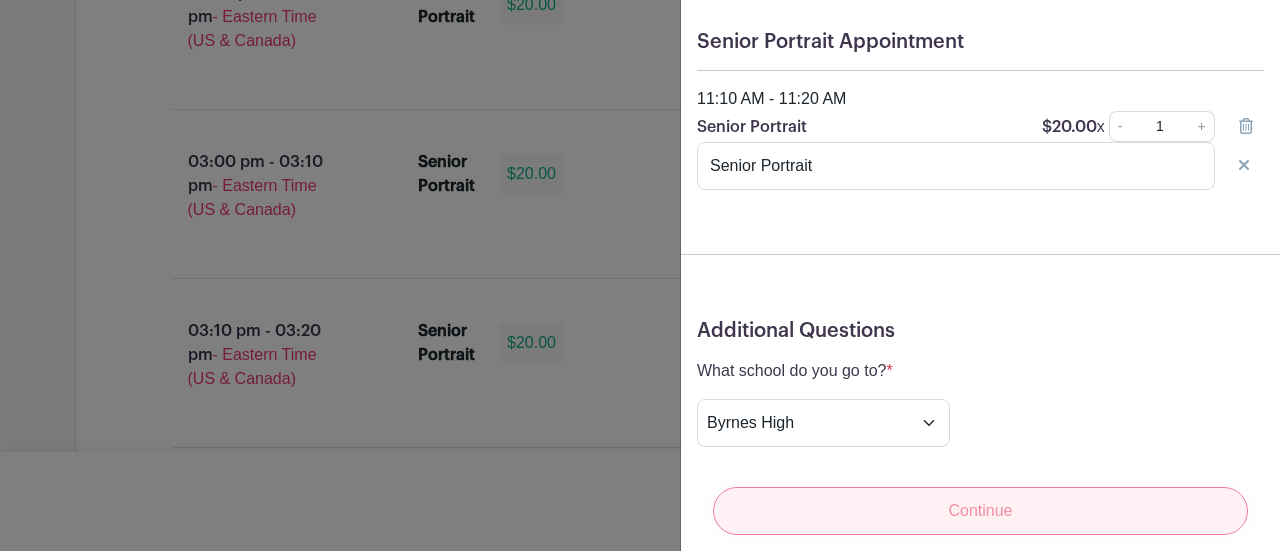 click on "Continue" at bounding box center [980, 511] 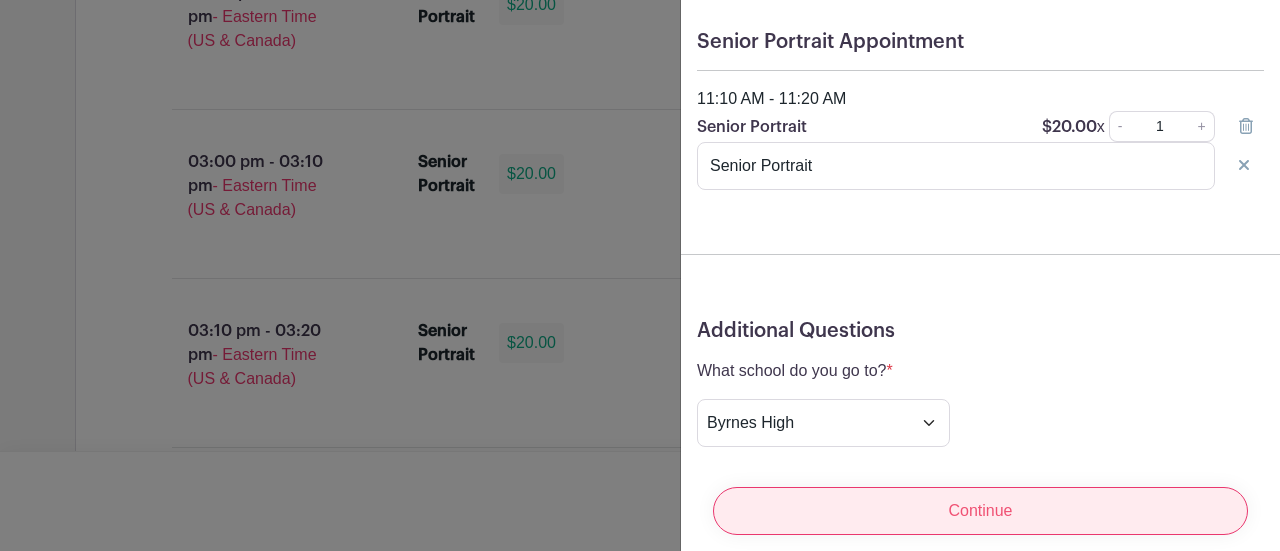 click on "Continue" at bounding box center [980, 511] 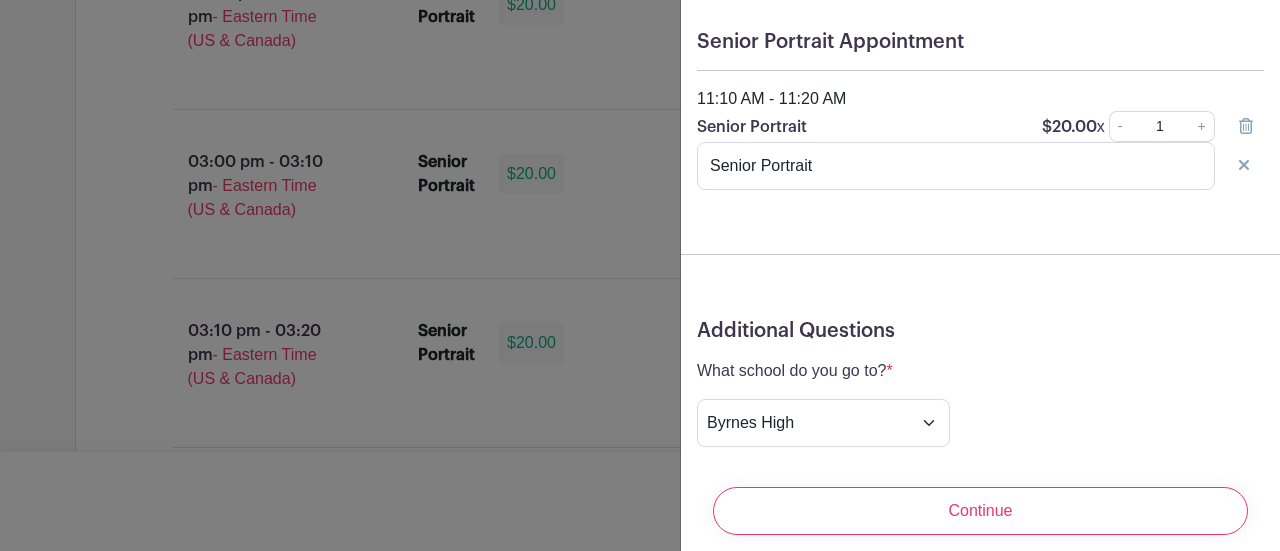 click at bounding box center (1244, 165) 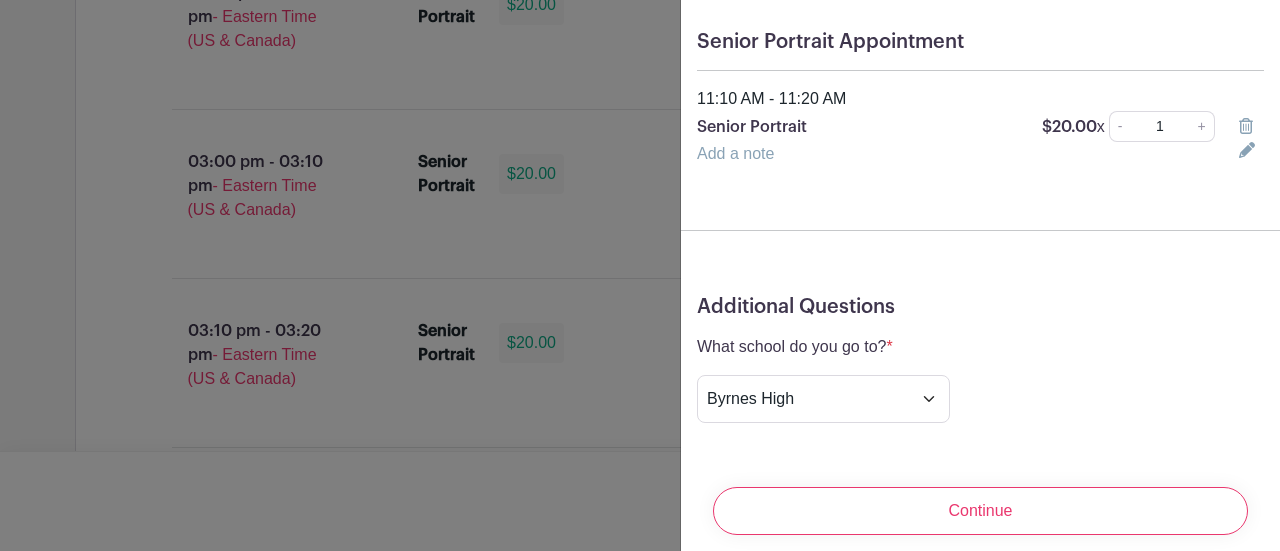 scroll, scrollTop: 175, scrollLeft: 0, axis: vertical 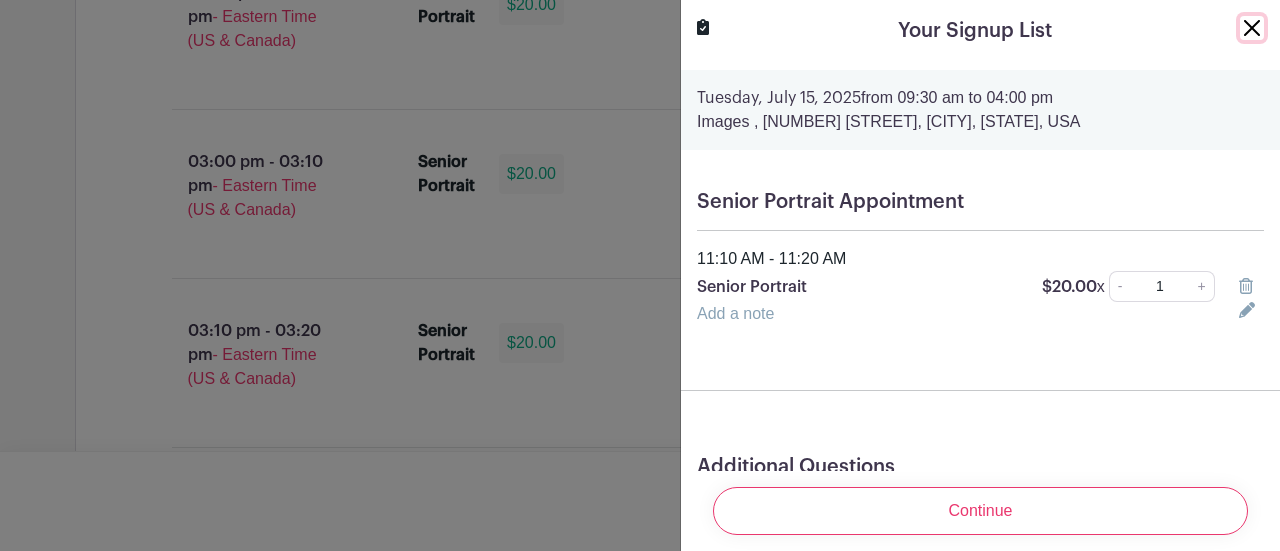 click at bounding box center (1252, 28) 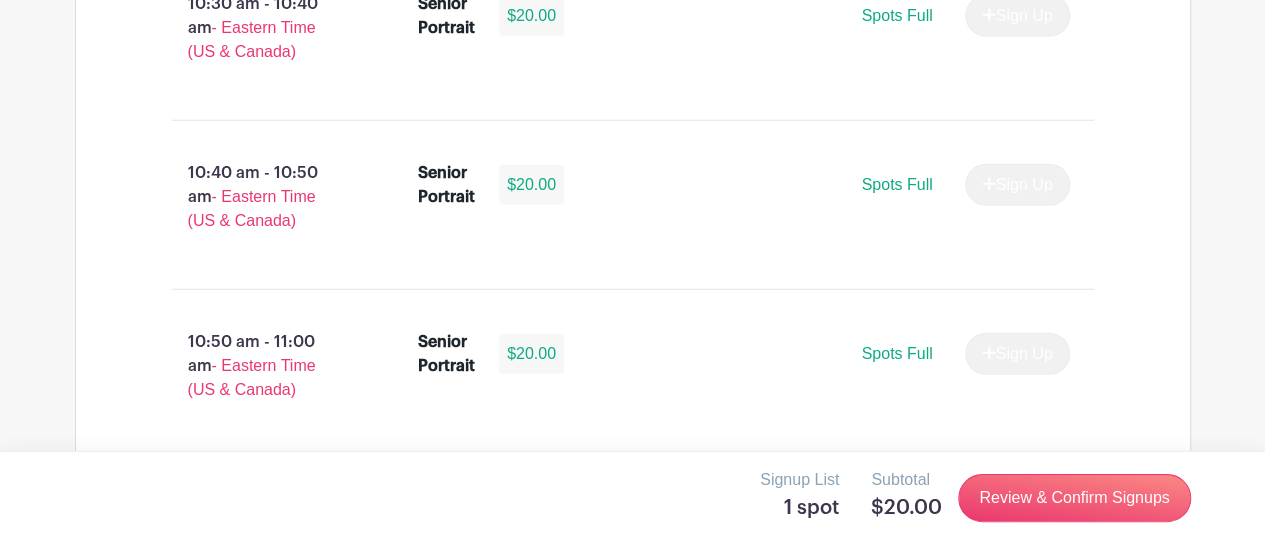 scroll, scrollTop: 0, scrollLeft: 0, axis: both 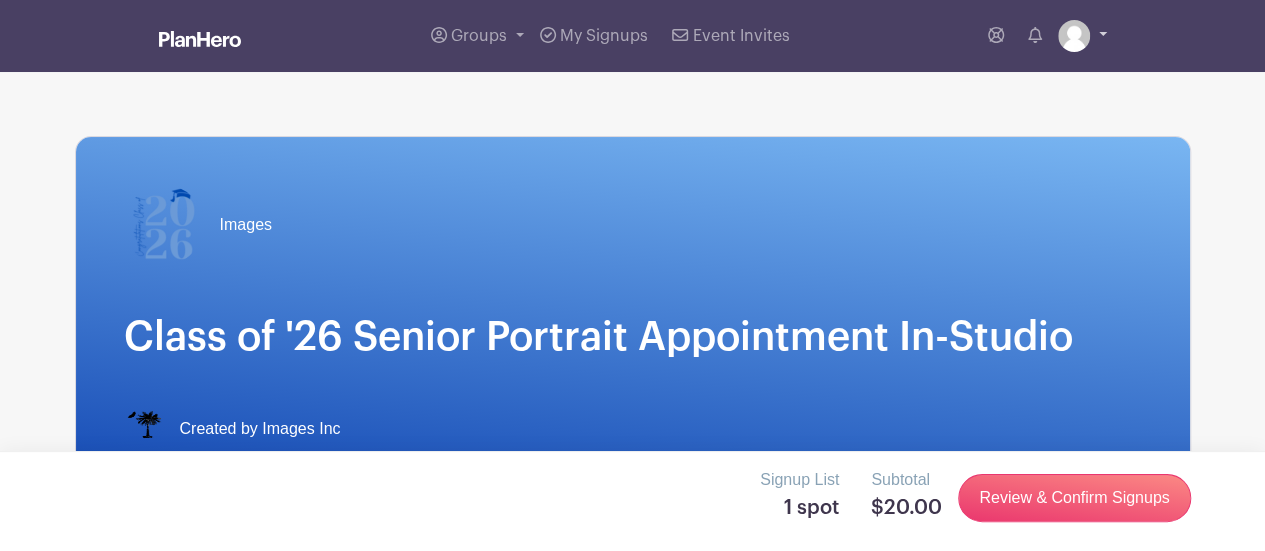 click at bounding box center [1082, 36] 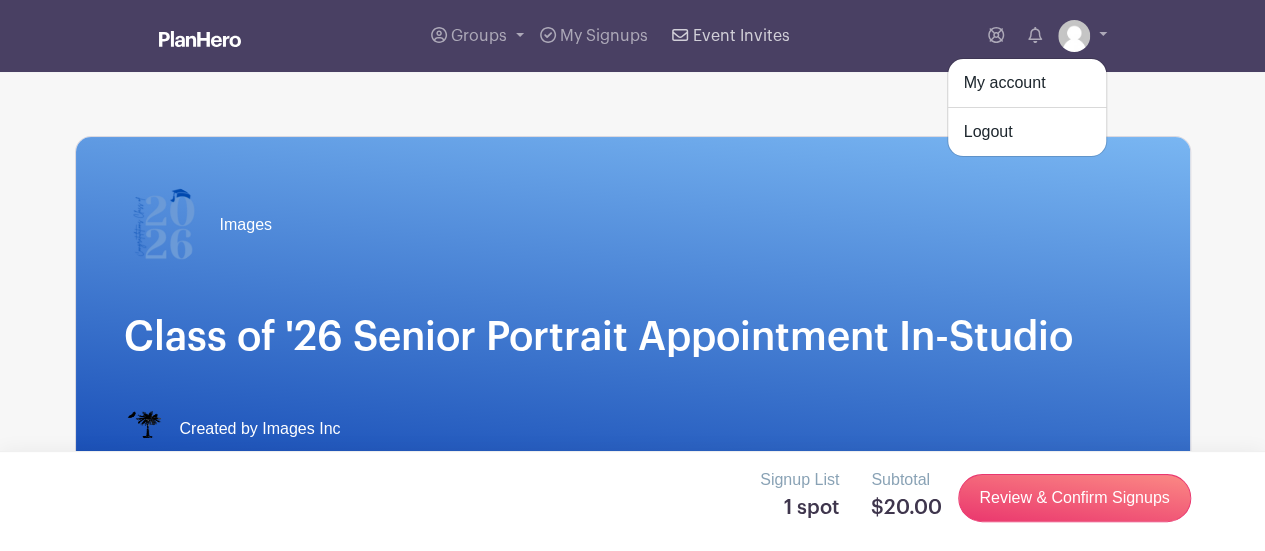 click on "Event Invites" at bounding box center (730, 36) 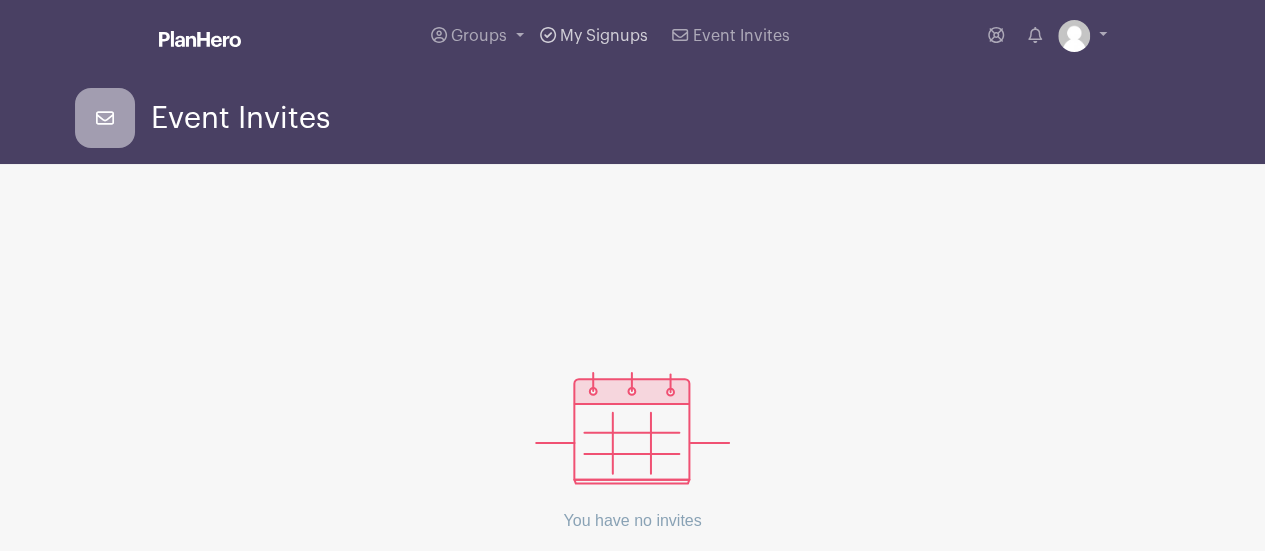 click on "My Signups" at bounding box center (604, 36) 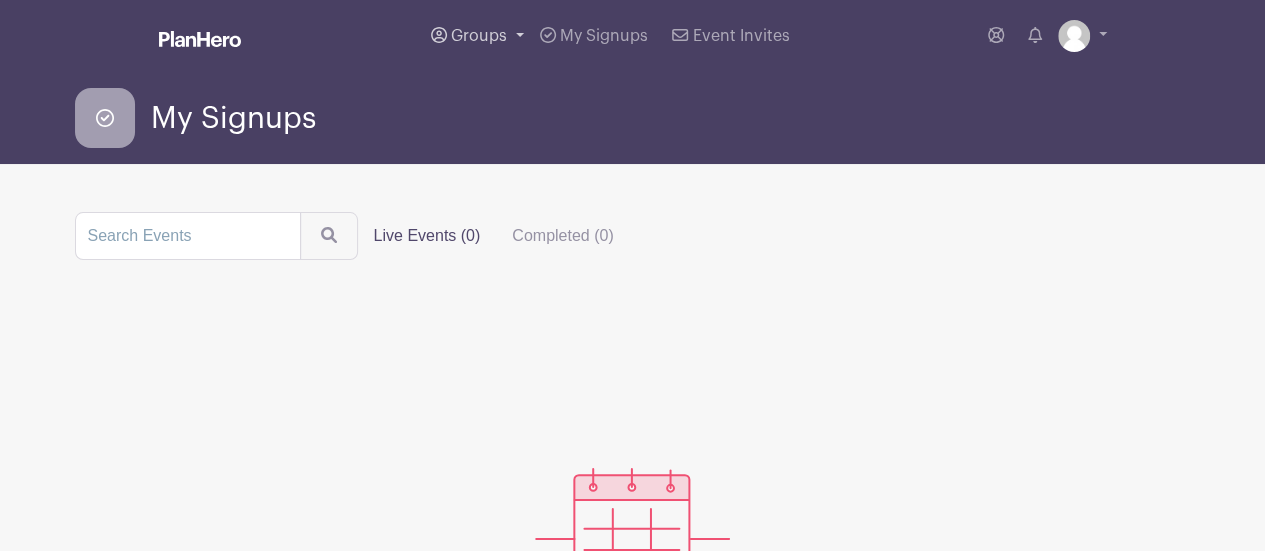click on "Groups" at bounding box center [479, 36] 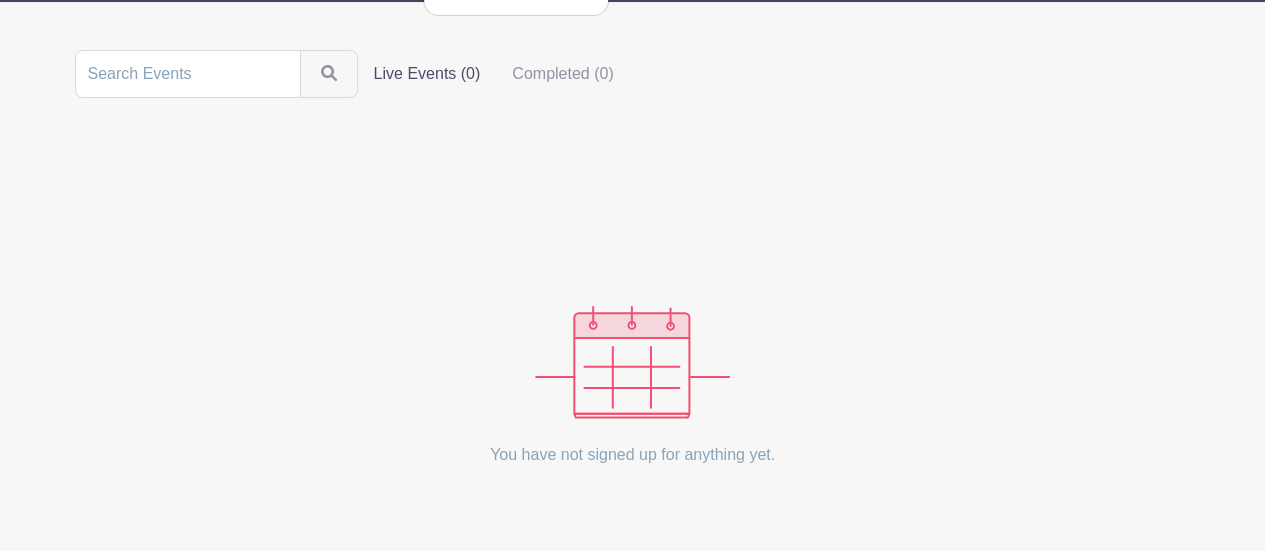 scroll, scrollTop: 242, scrollLeft: 0, axis: vertical 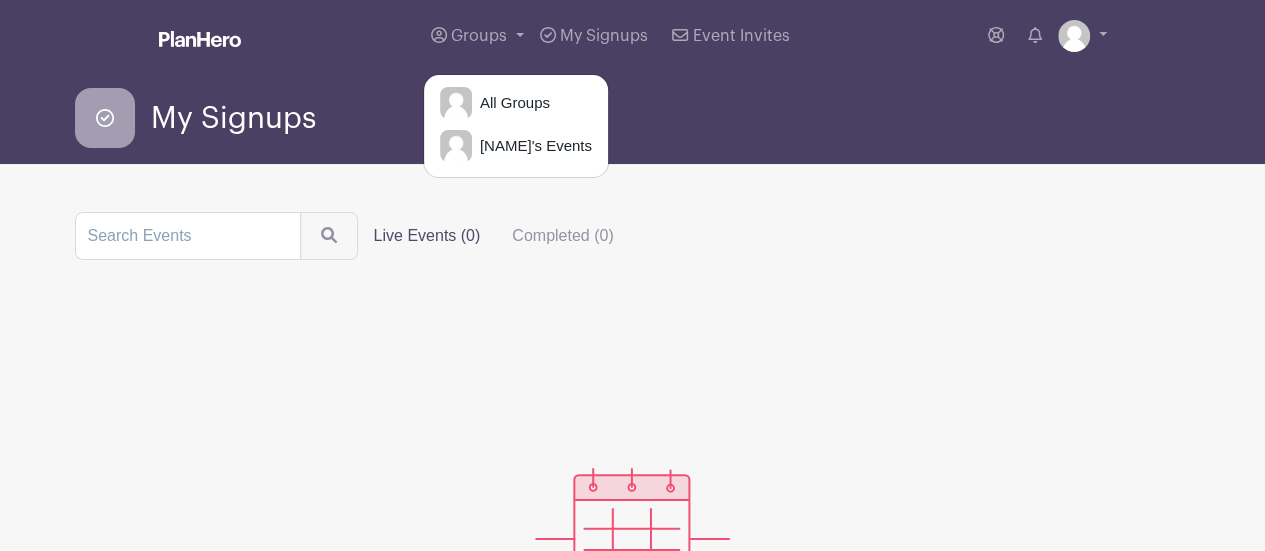click at bounding box center [200, 39] 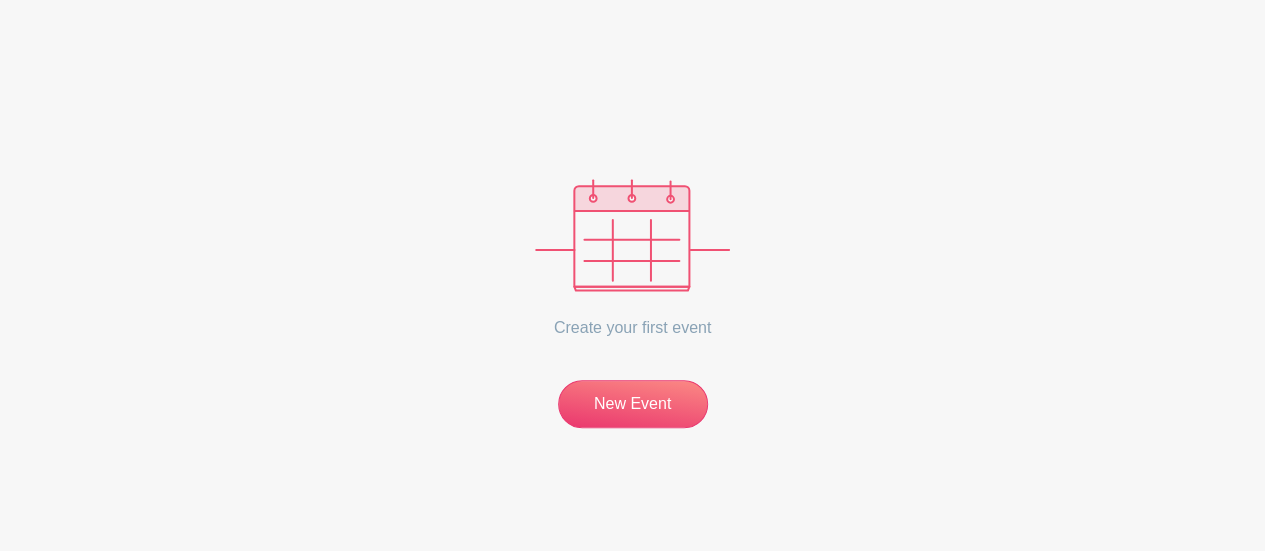 scroll, scrollTop: 0, scrollLeft: 0, axis: both 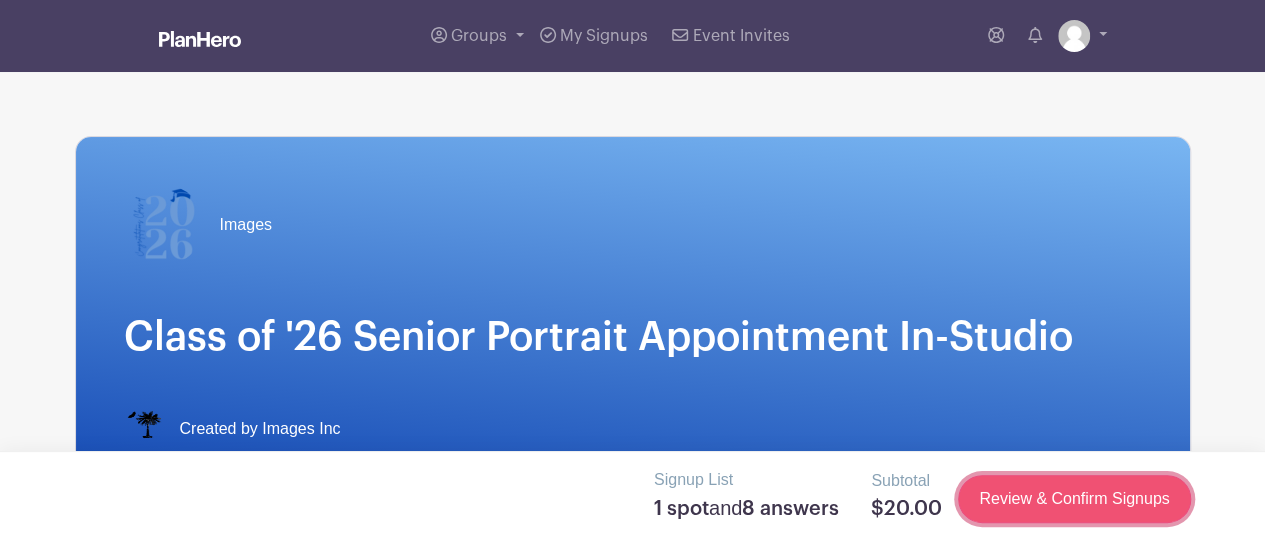click on "Review & Confirm Signups" at bounding box center (1074, 499) 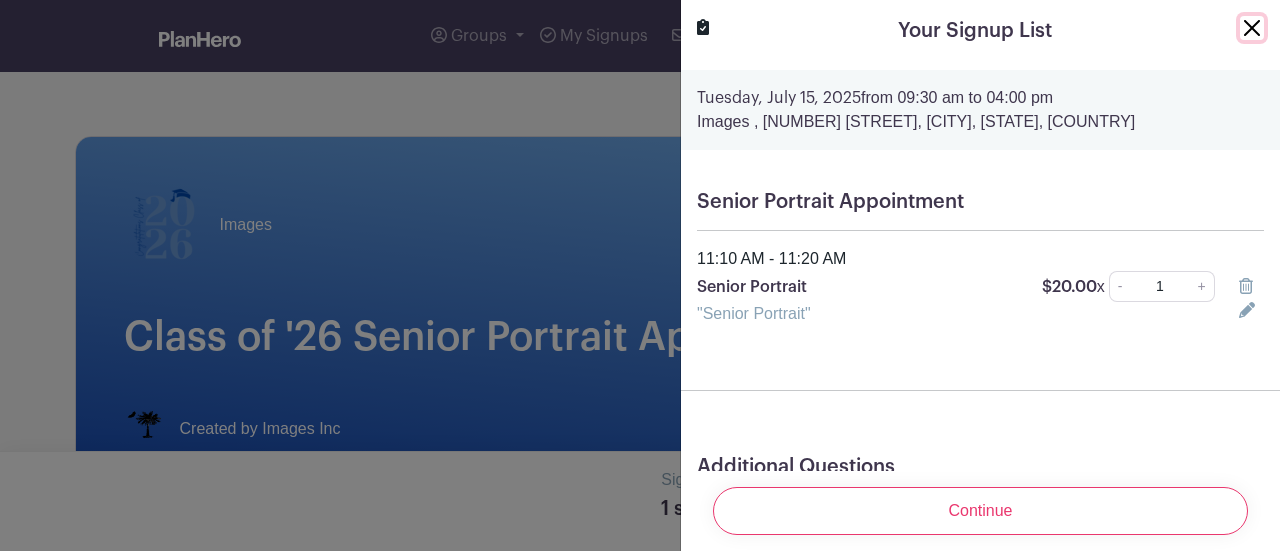 click at bounding box center (1252, 28) 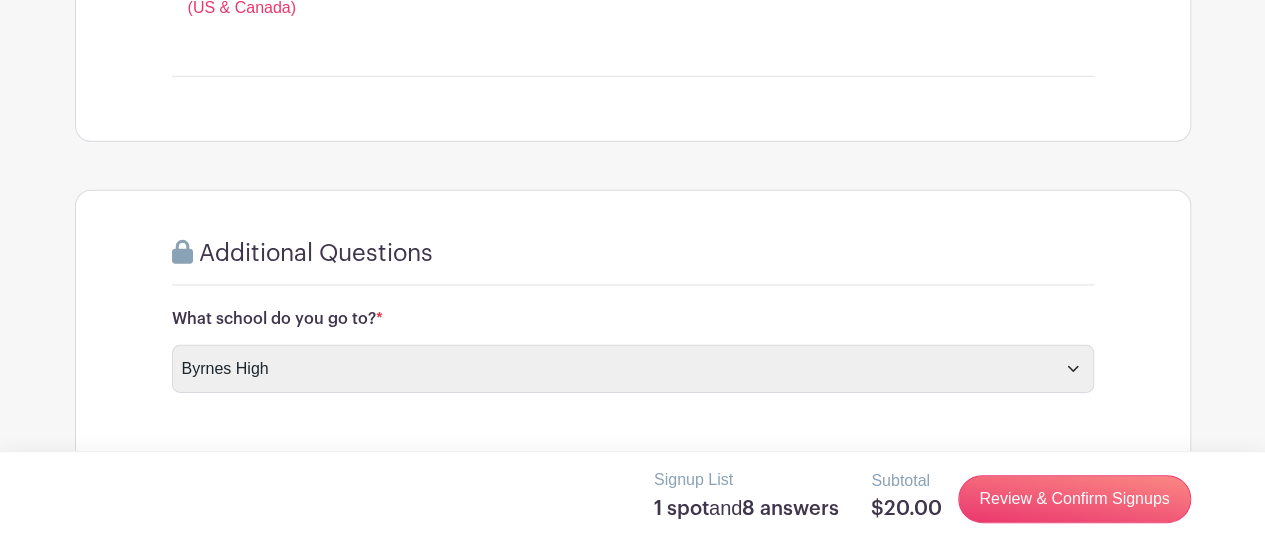 scroll, scrollTop: 6747, scrollLeft: 0, axis: vertical 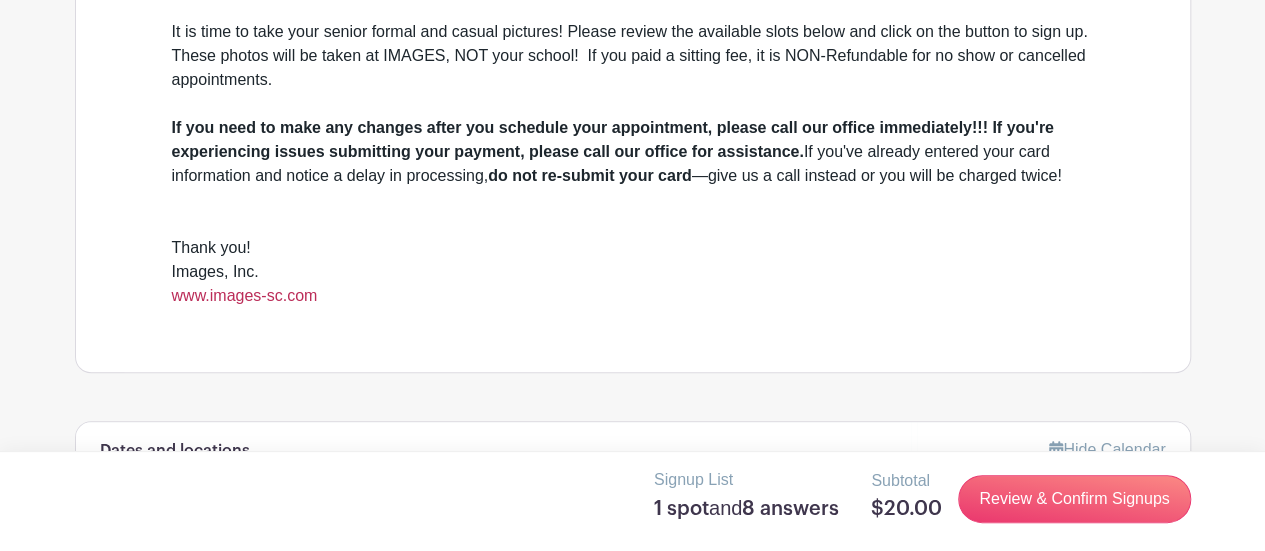 click on "www.images-sc.com" at bounding box center (245, 295) 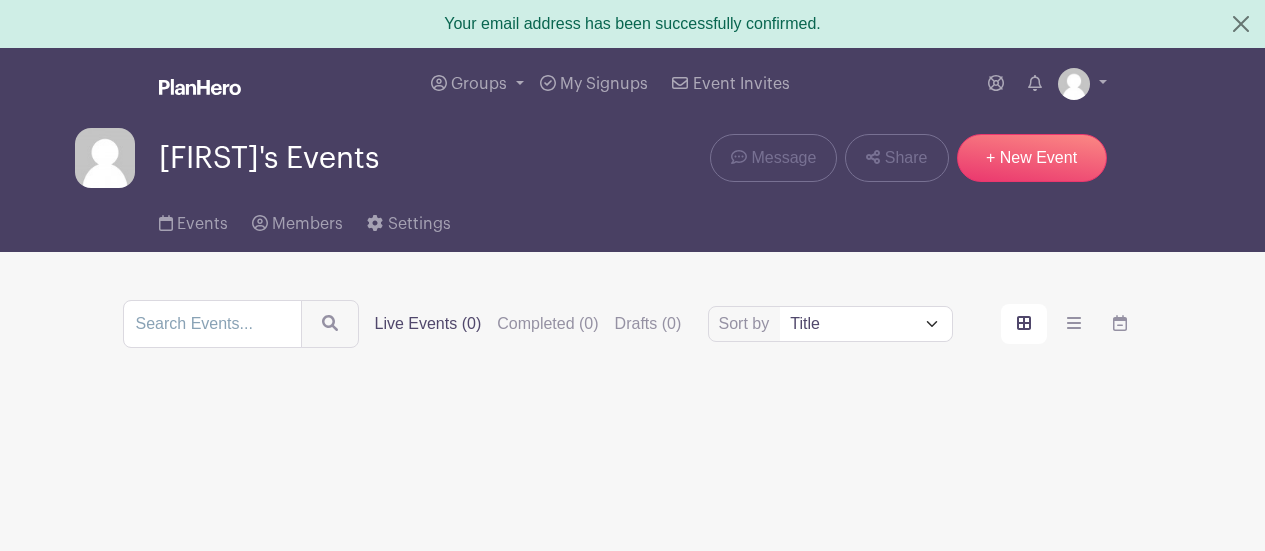 scroll, scrollTop: 0, scrollLeft: 0, axis: both 